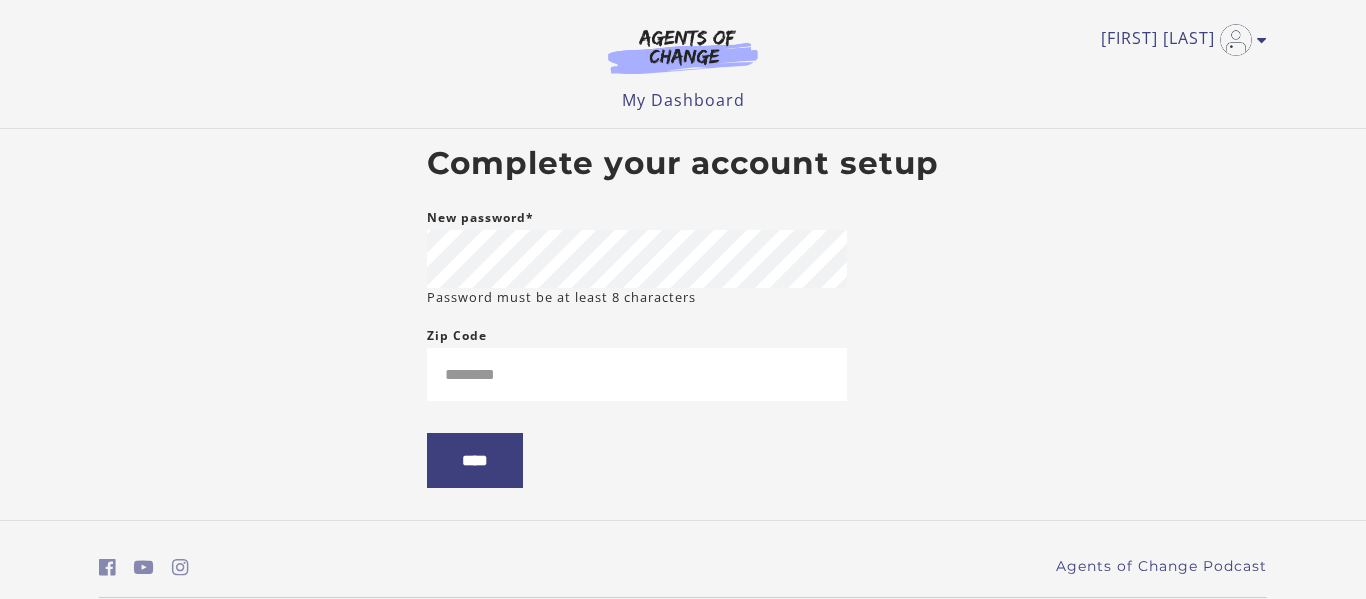scroll, scrollTop: 0, scrollLeft: 0, axis: both 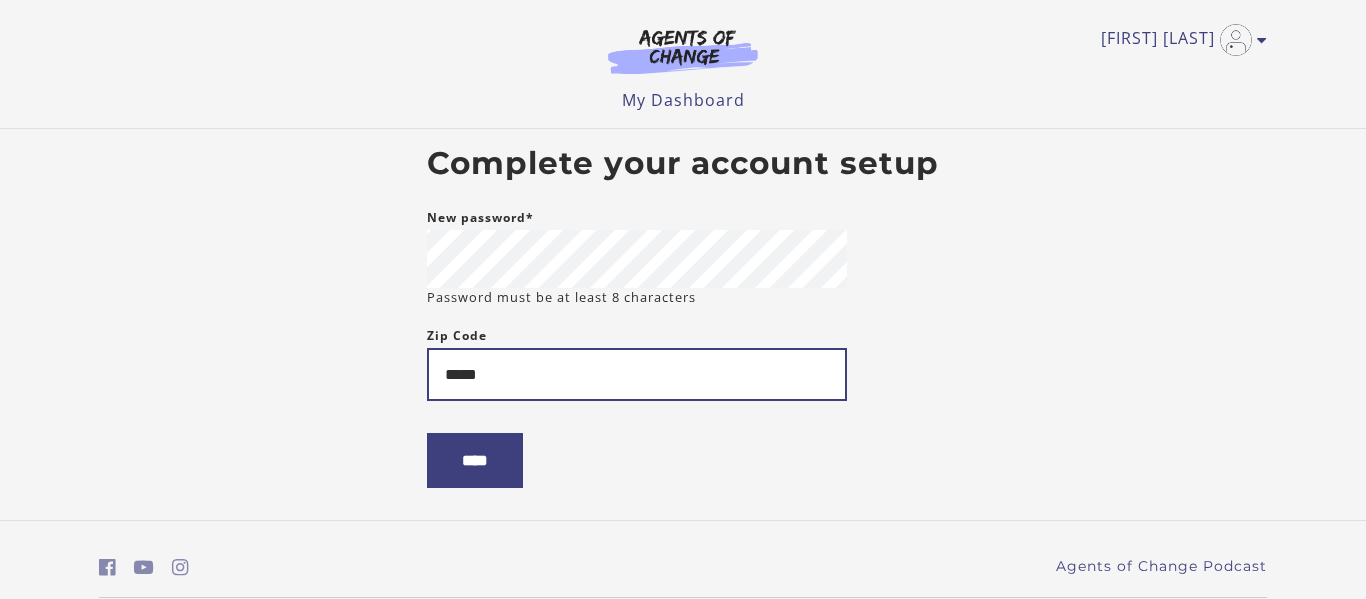 type on "*****" 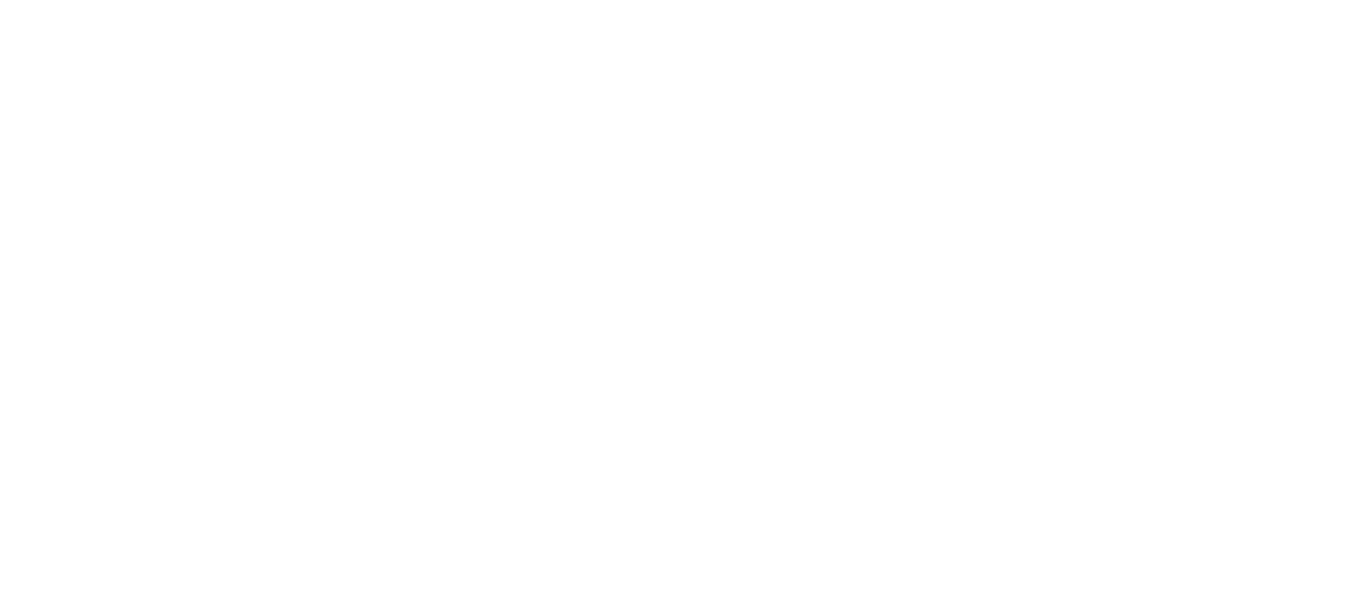 scroll, scrollTop: 0, scrollLeft: 0, axis: both 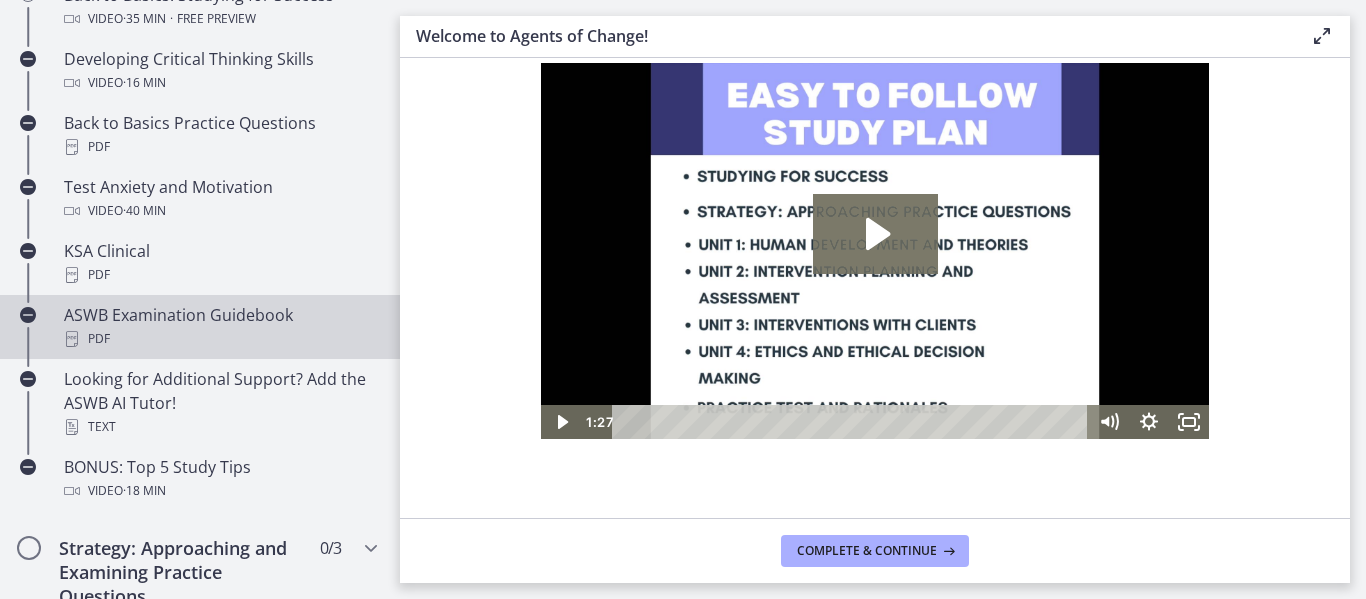 click on "PDF" at bounding box center [220, 339] 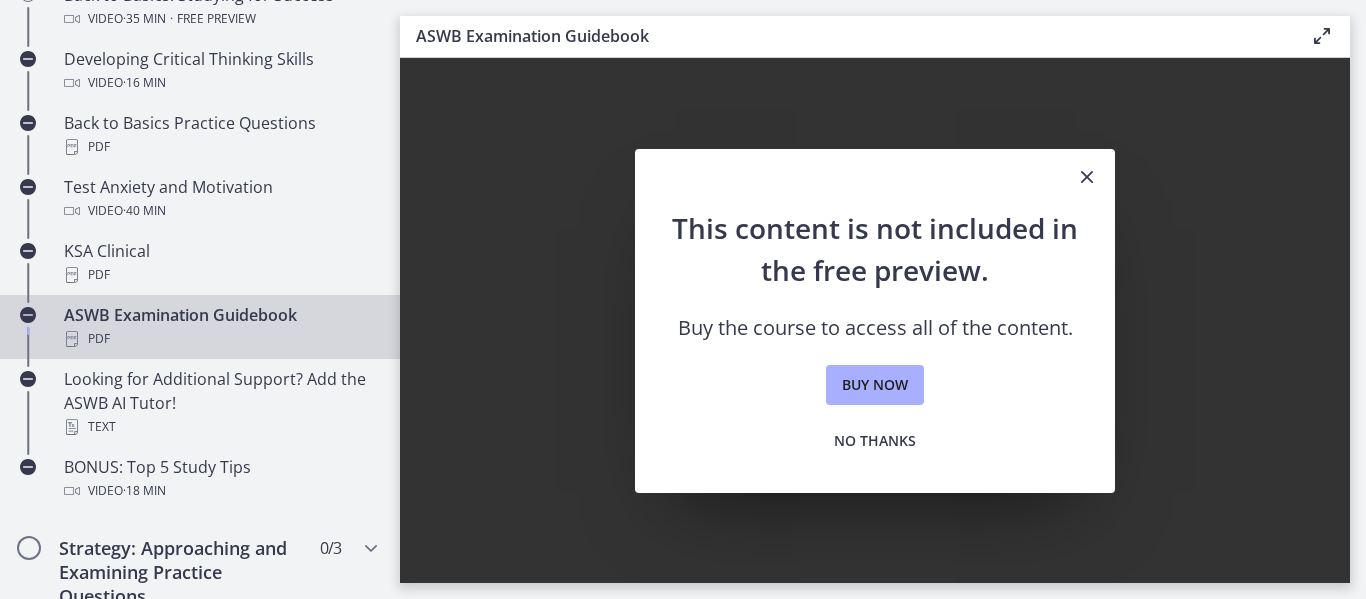 scroll, scrollTop: 0, scrollLeft: 0, axis: both 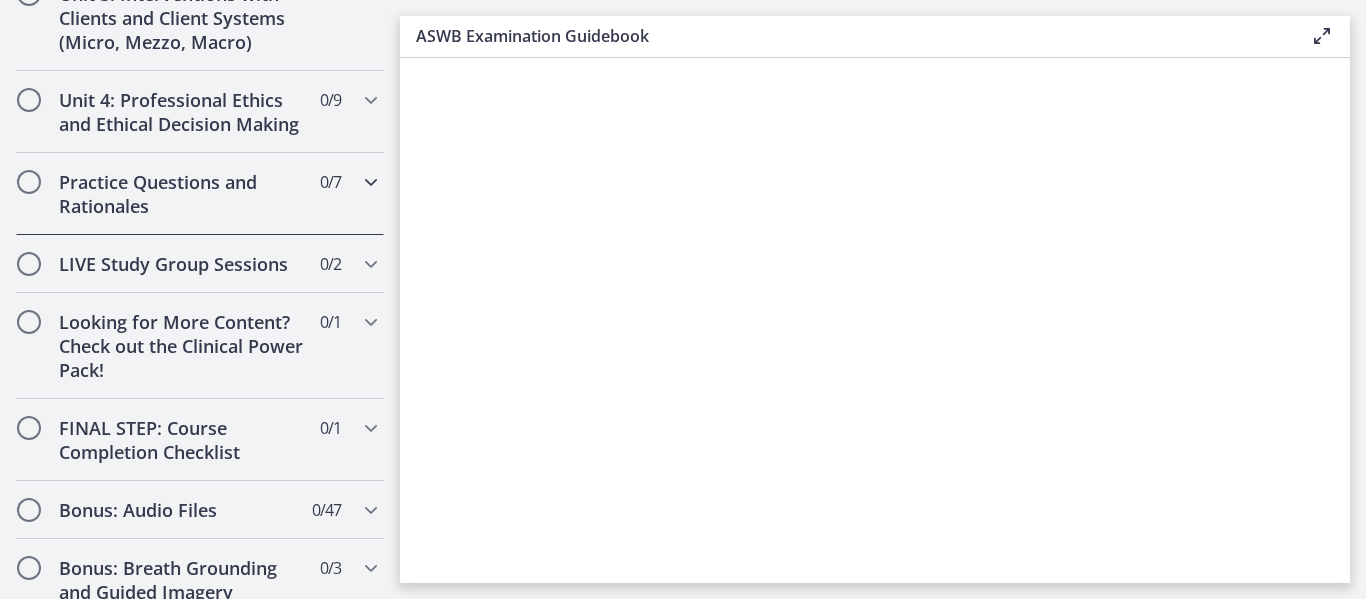 click on "Practice Questions and Rationales" at bounding box center [181, 194] 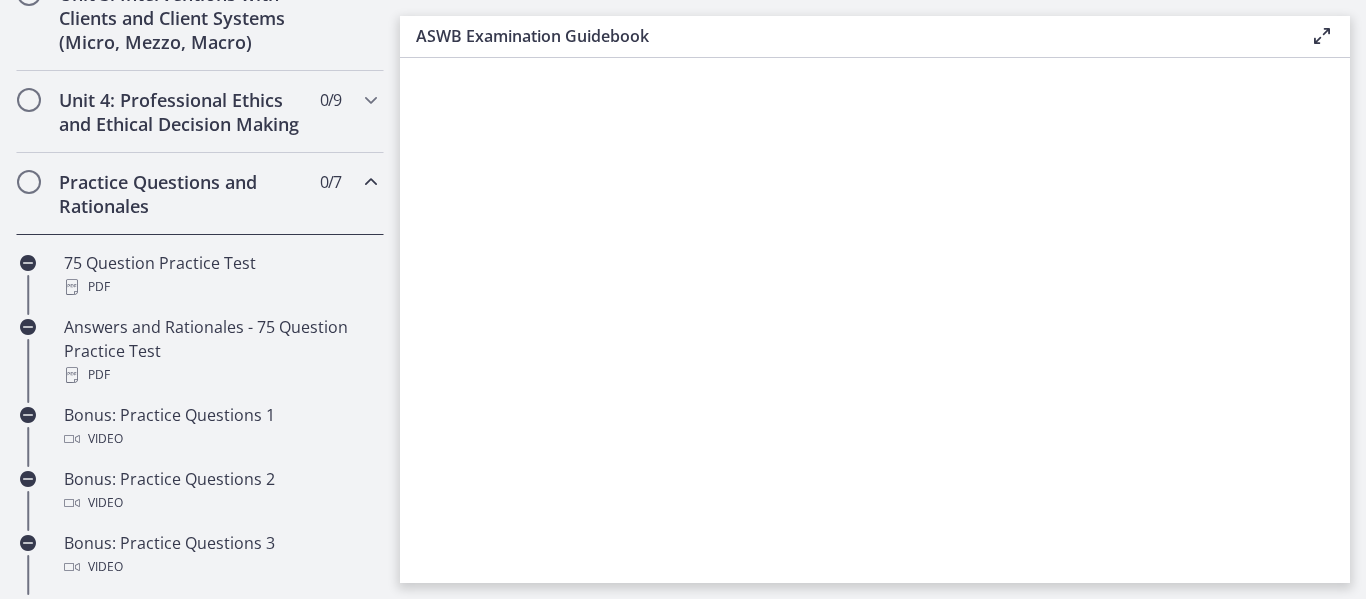 scroll, scrollTop: 816, scrollLeft: 0, axis: vertical 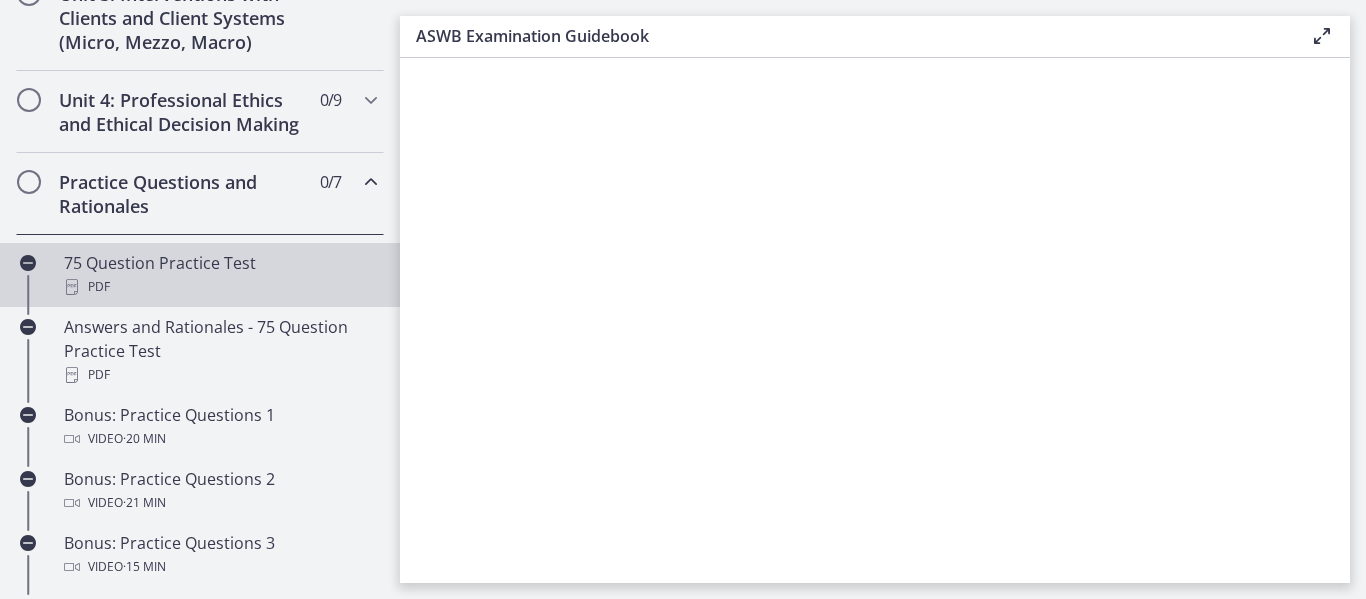 click on "75 Question Practice Test
PDF" at bounding box center [220, 275] 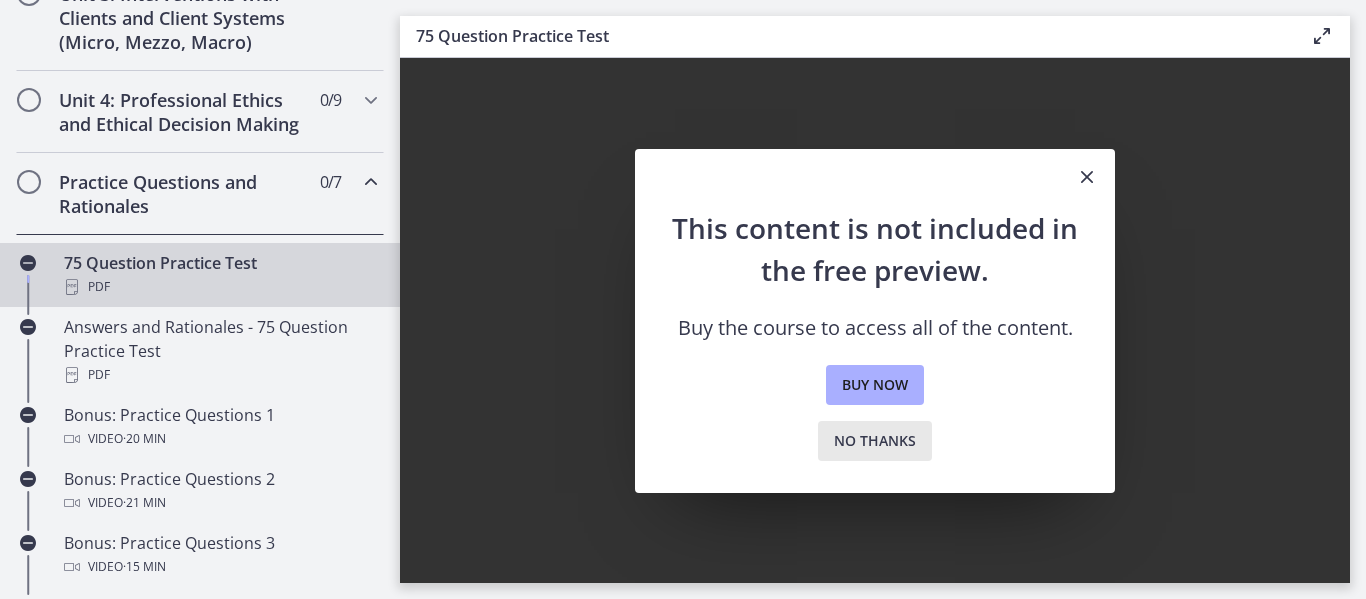 click on "No thanks" at bounding box center [875, 441] 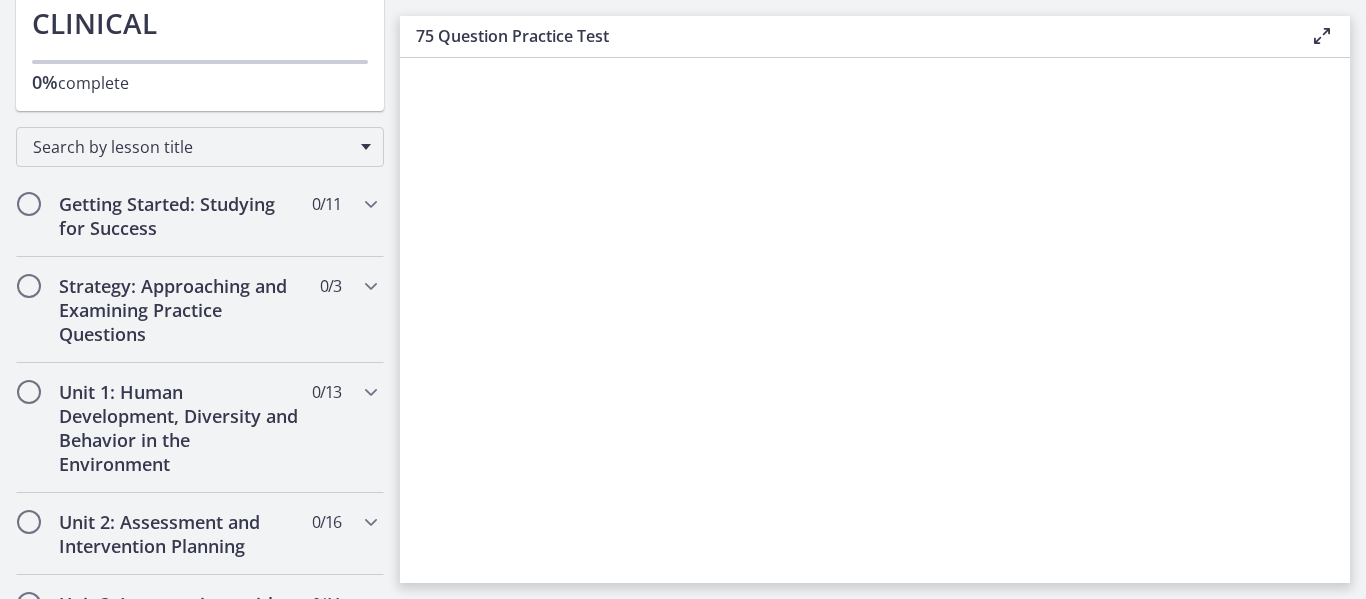 scroll, scrollTop: 207, scrollLeft: 0, axis: vertical 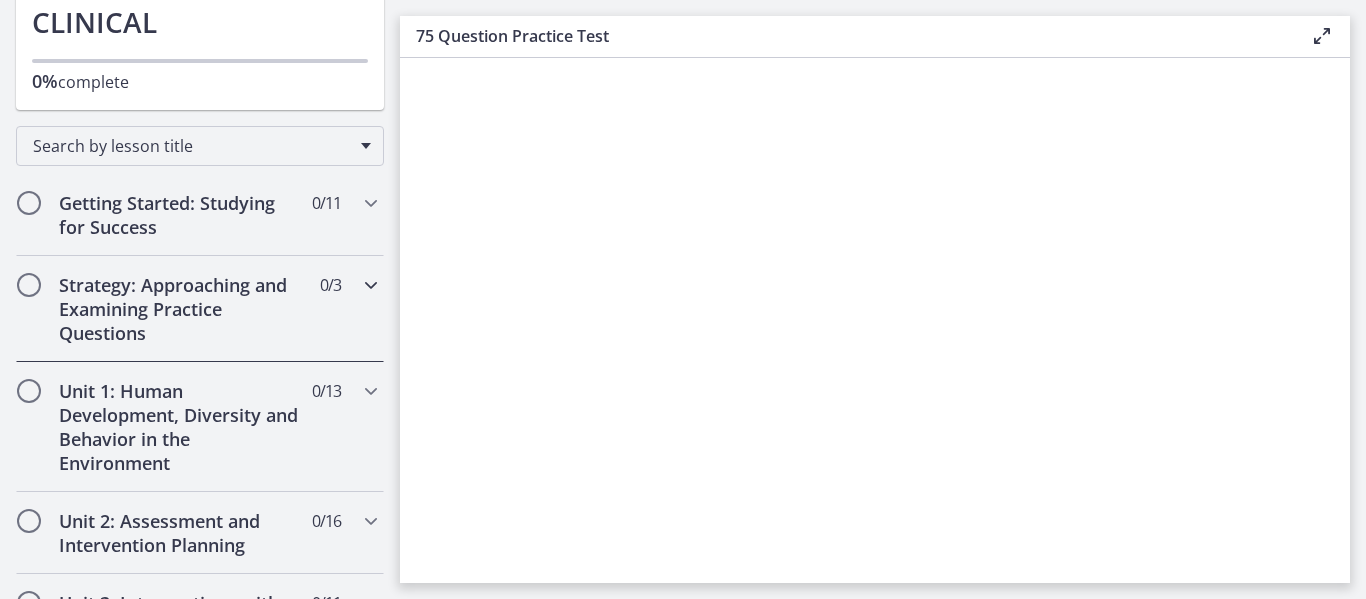 click on "Strategy: Approaching and Examining Practice Questions" at bounding box center [181, 309] 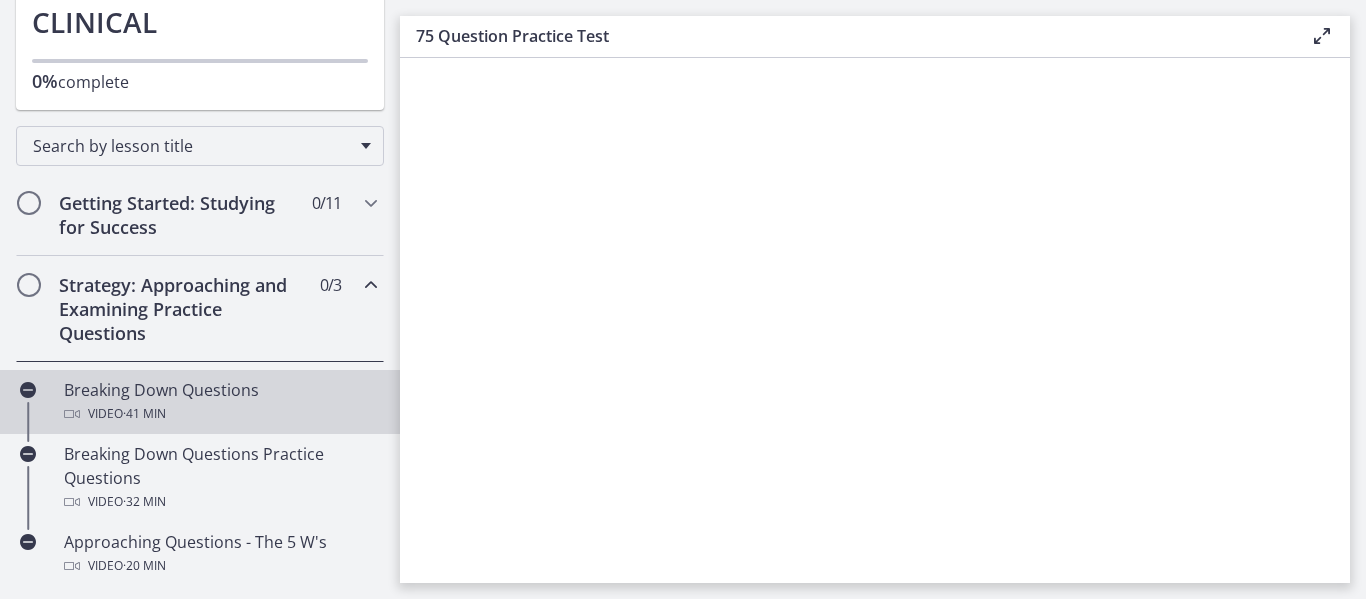 click on "Breaking Down Questions
Video
·  41 min" at bounding box center (220, 402) 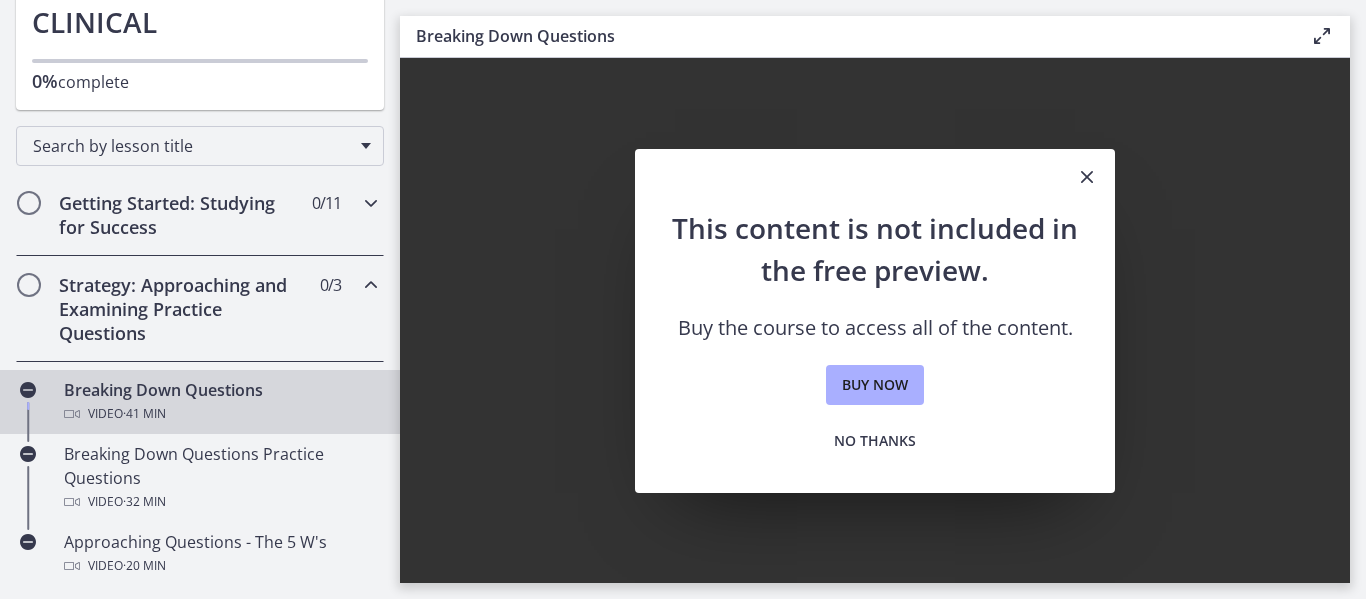 scroll, scrollTop: 0, scrollLeft: 0, axis: both 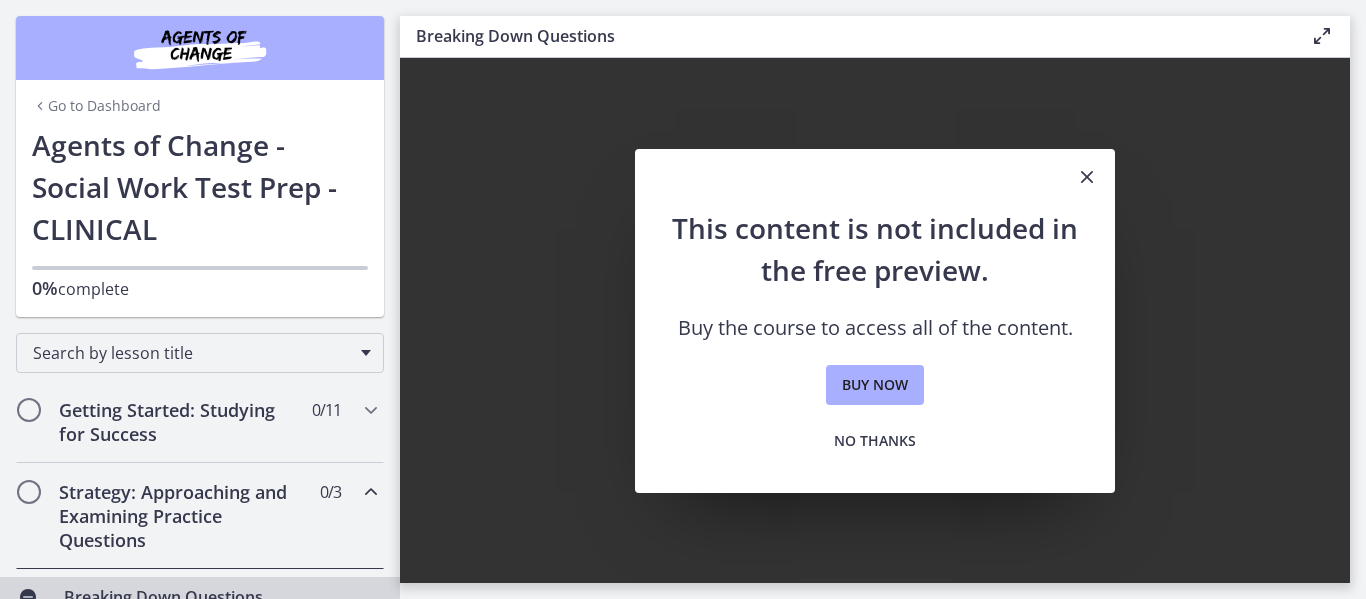 click at bounding box center [1087, 177] 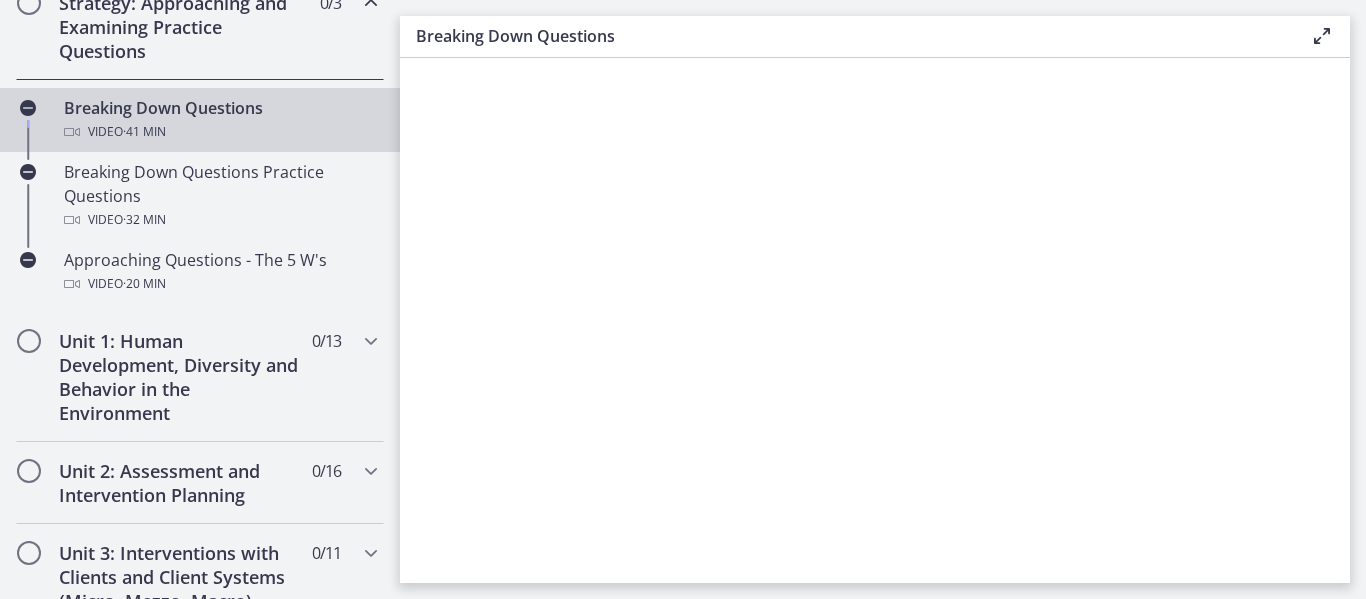 scroll, scrollTop: 490, scrollLeft: 0, axis: vertical 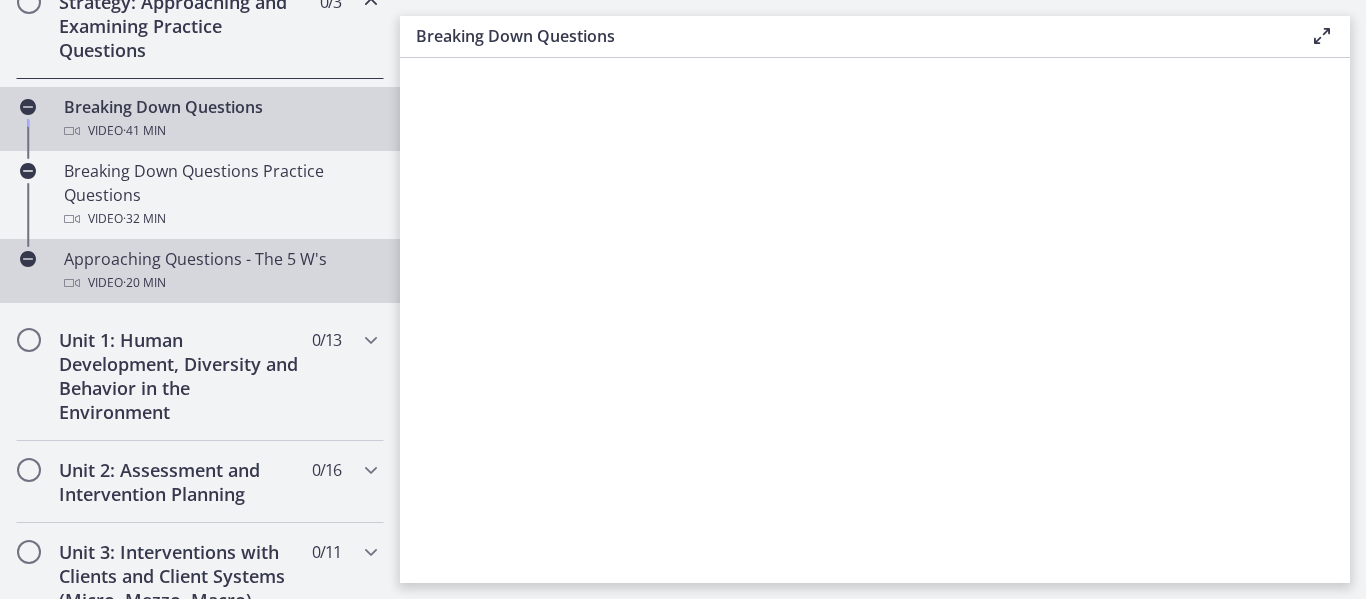 click on "Approaching Questions - The 5 W's
Video
·  20 min" at bounding box center [220, 271] 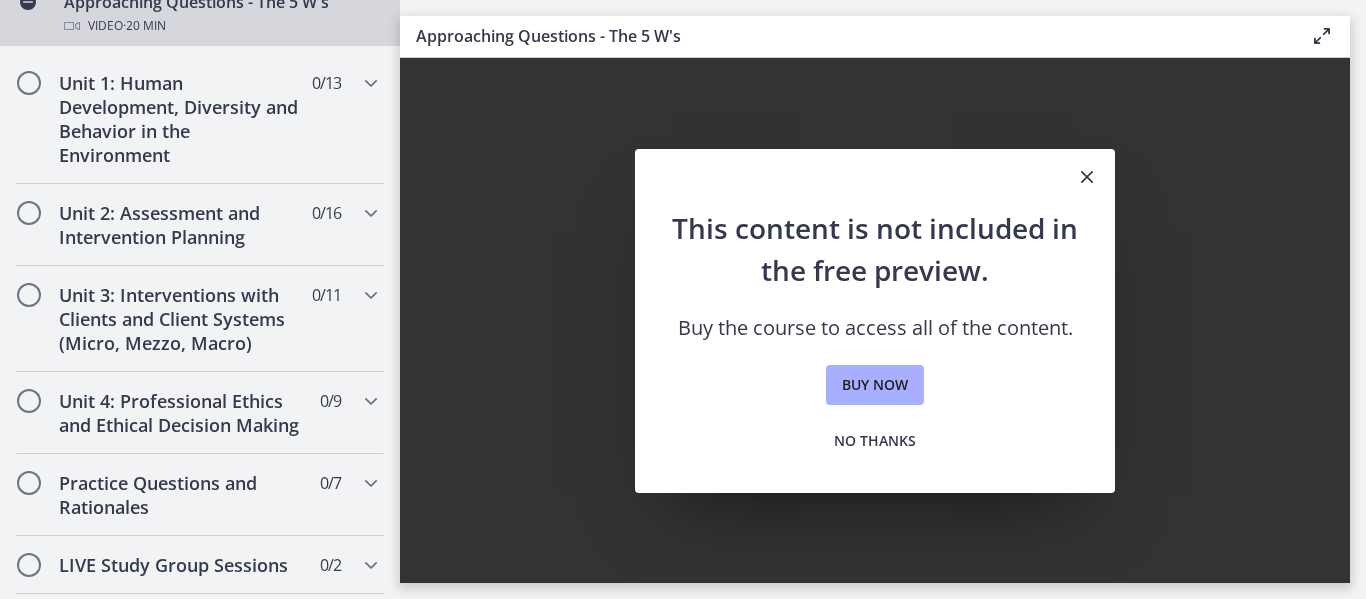 scroll, scrollTop: 1258, scrollLeft: 0, axis: vertical 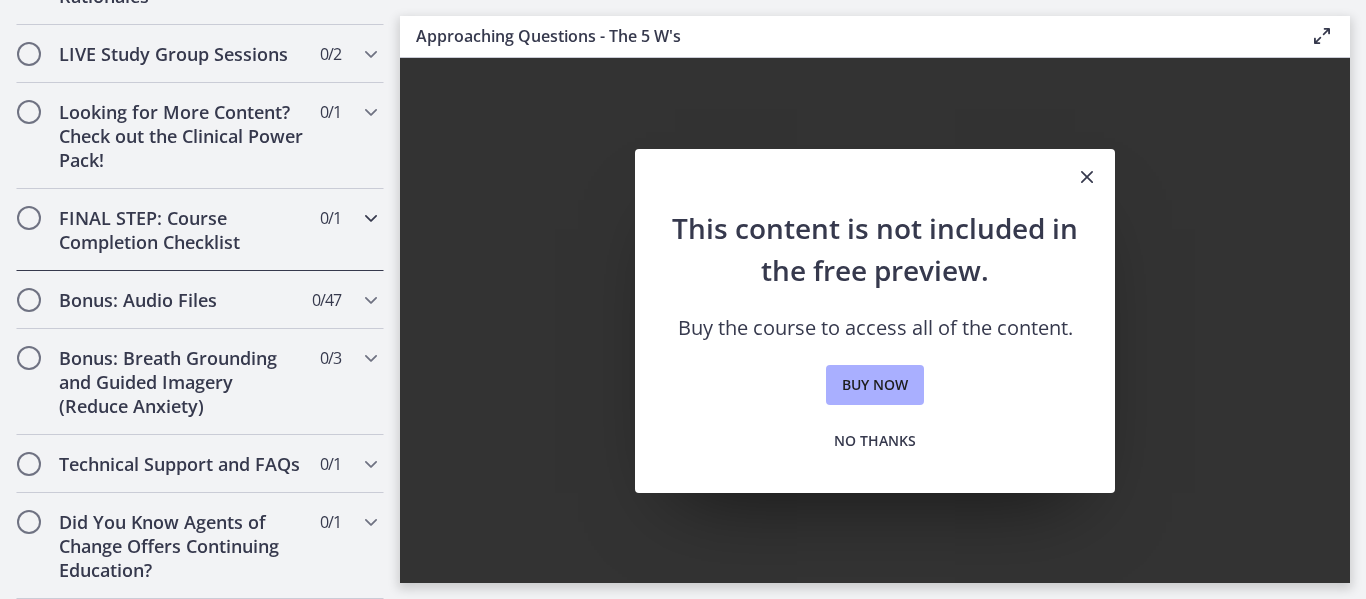 click at bounding box center [371, 218] 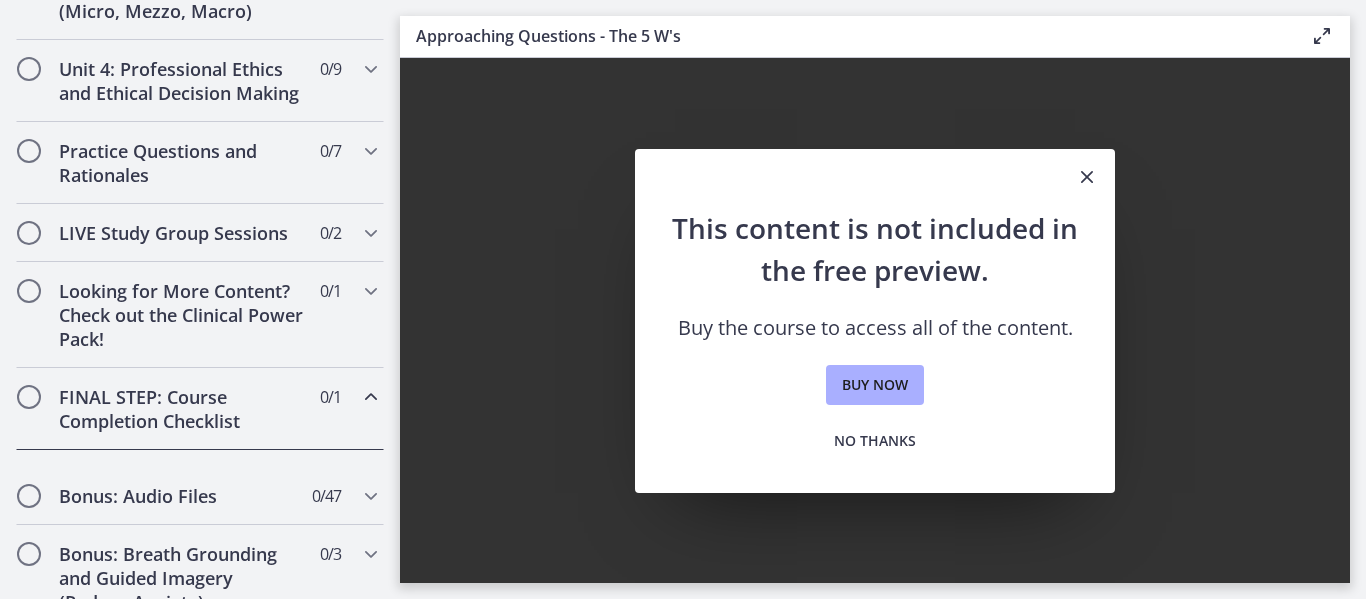 scroll, scrollTop: 1026, scrollLeft: 0, axis: vertical 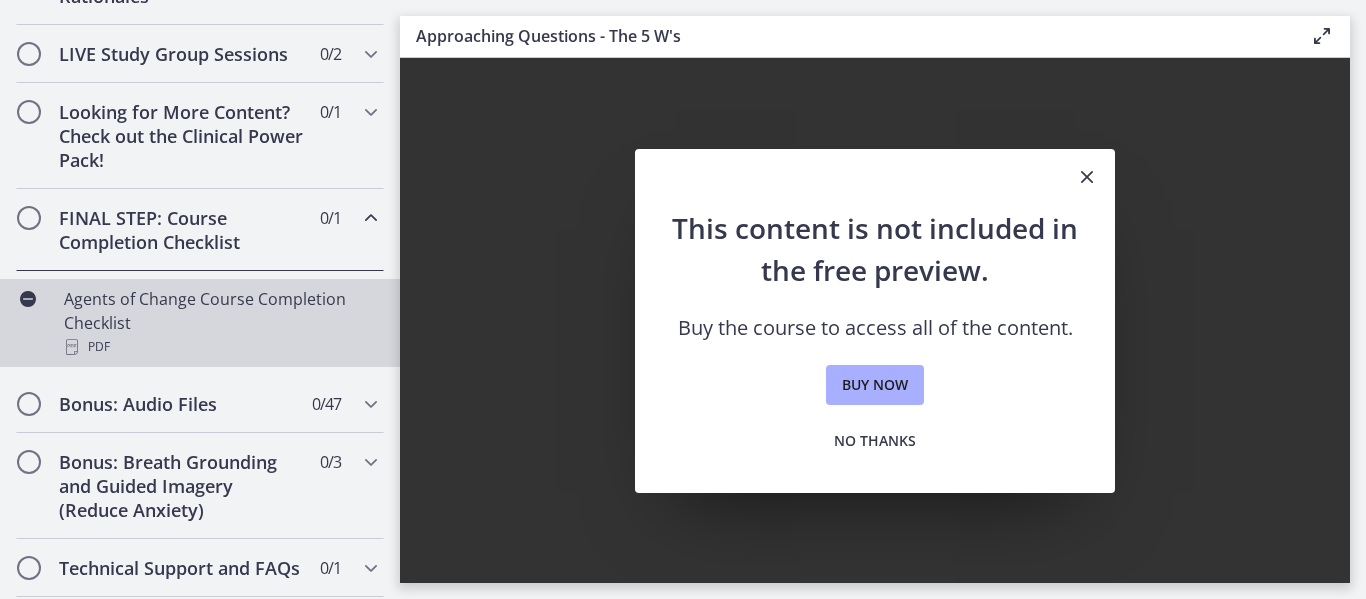 click on "Agents of Change Course Completion Checklist
PDF" at bounding box center [220, 323] 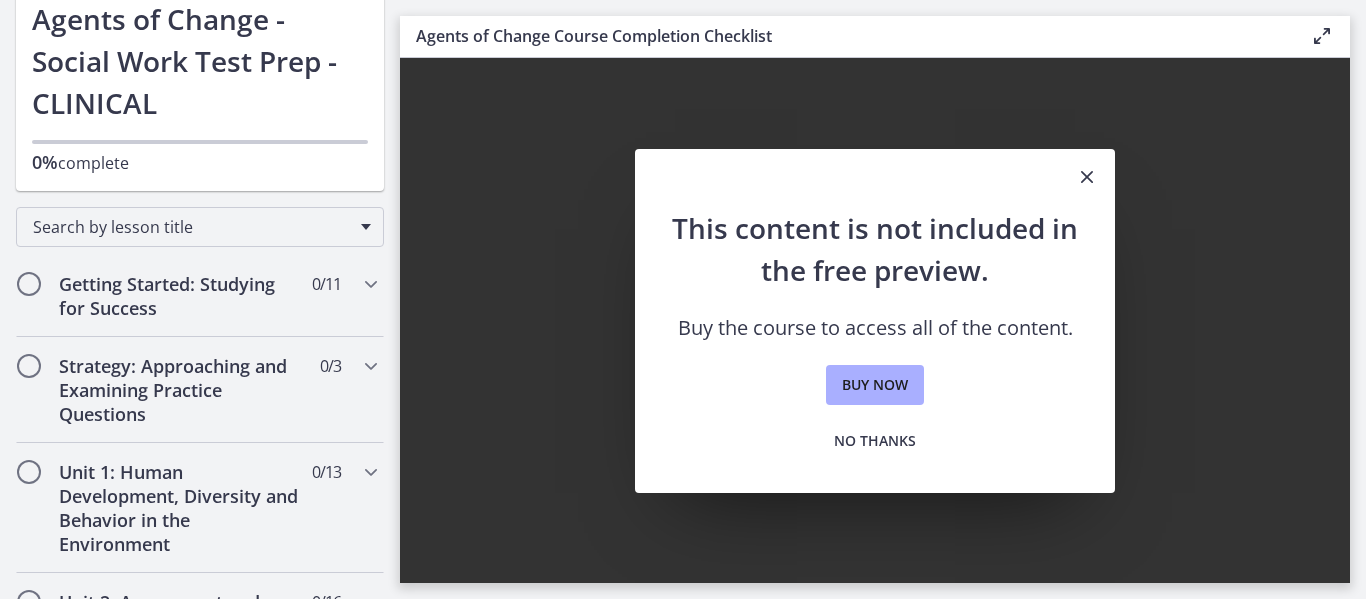 scroll, scrollTop: 127, scrollLeft: 0, axis: vertical 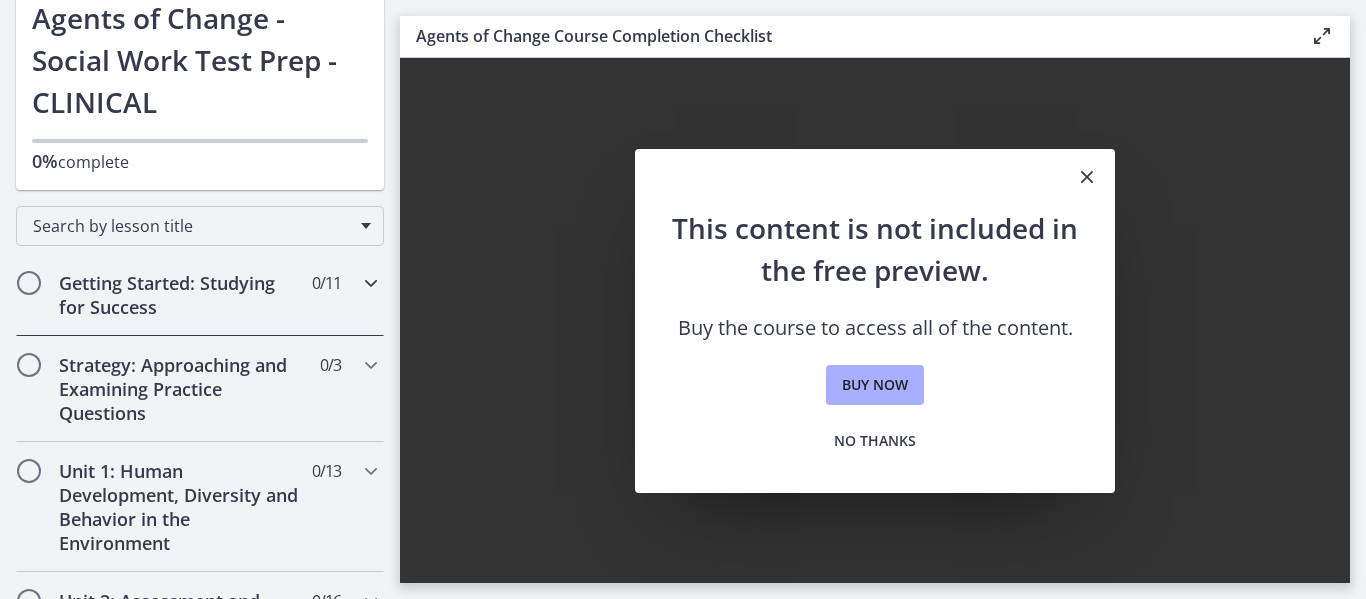 click at bounding box center [371, 283] 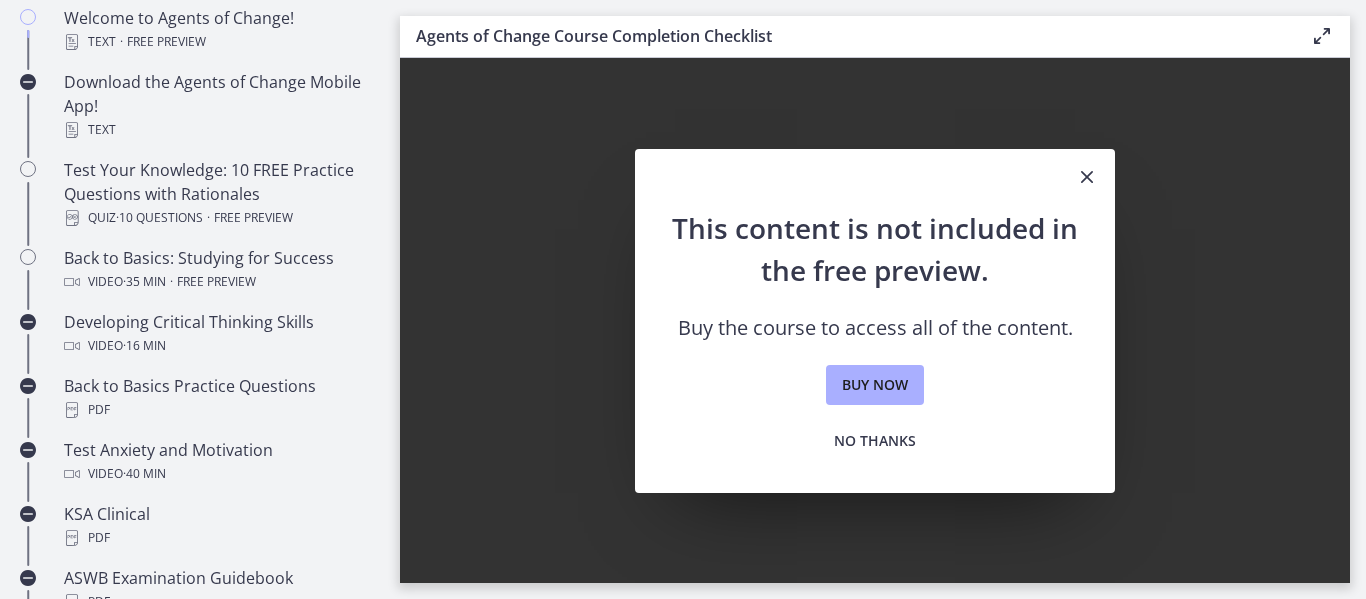 scroll, scrollTop: 475, scrollLeft: 0, axis: vertical 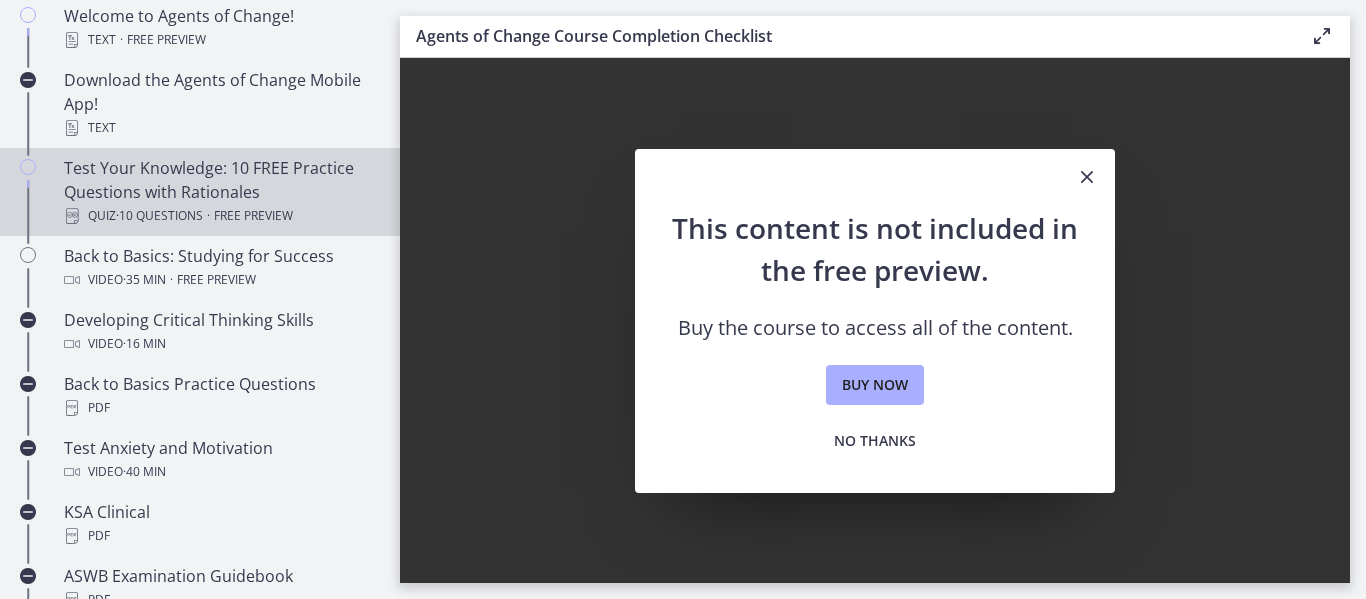 click on "Test Your Knowledge: 10 FREE Practice Questions with Rationales
Quiz
·  10 Questions
·
Free preview" at bounding box center [220, 192] 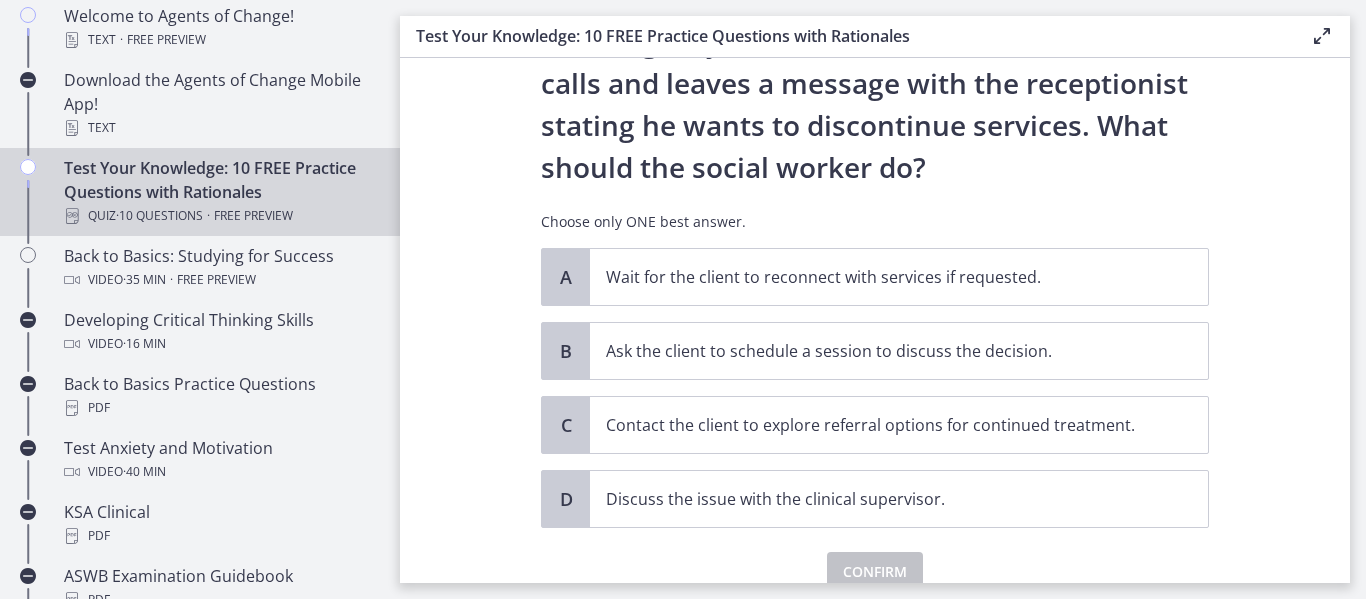 scroll, scrollTop: 229, scrollLeft: 0, axis: vertical 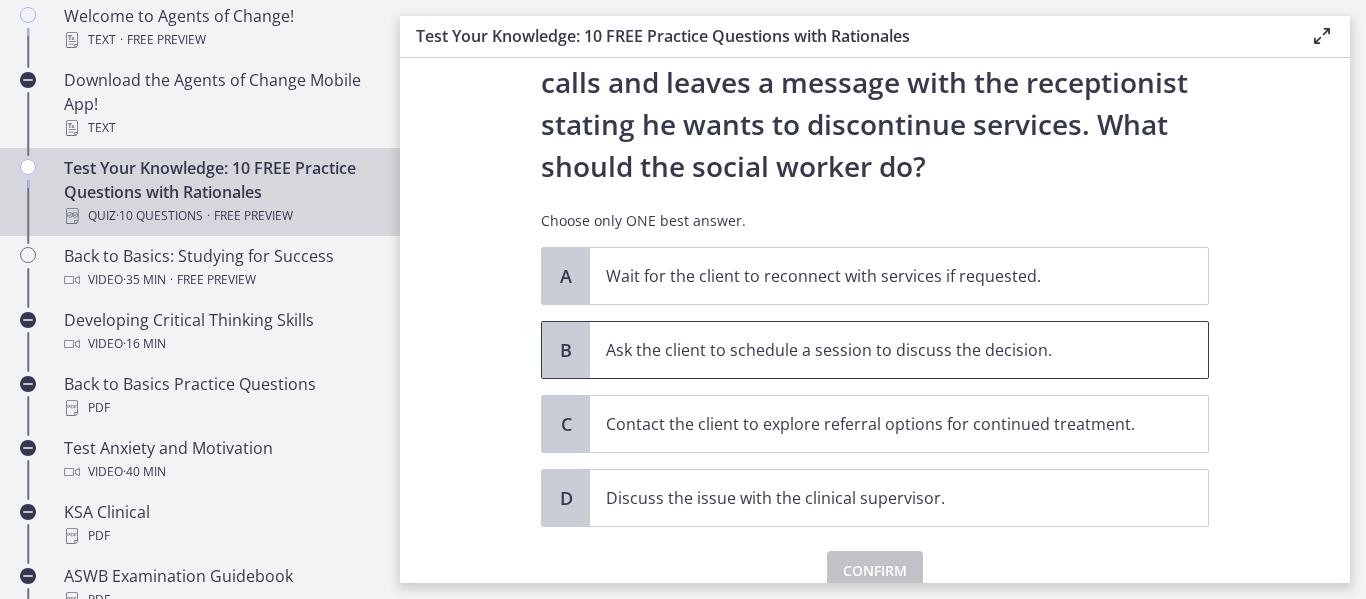 click on "B" at bounding box center [566, 350] 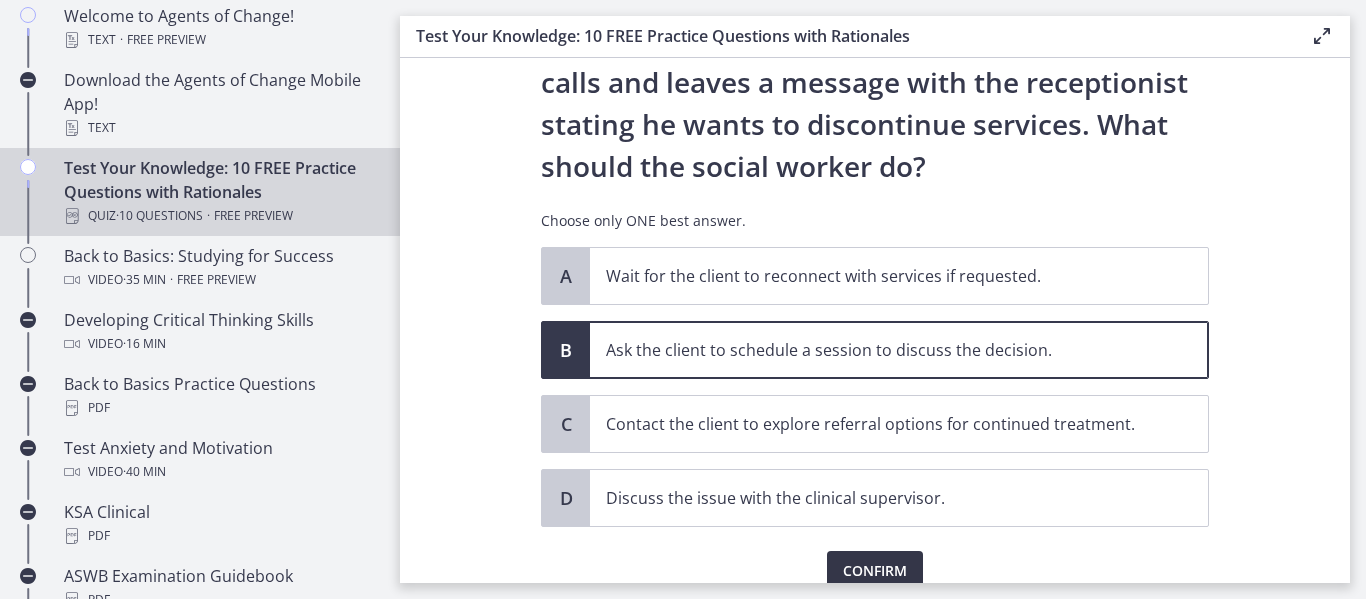 click on "Confirm" at bounding box center [875, 571] 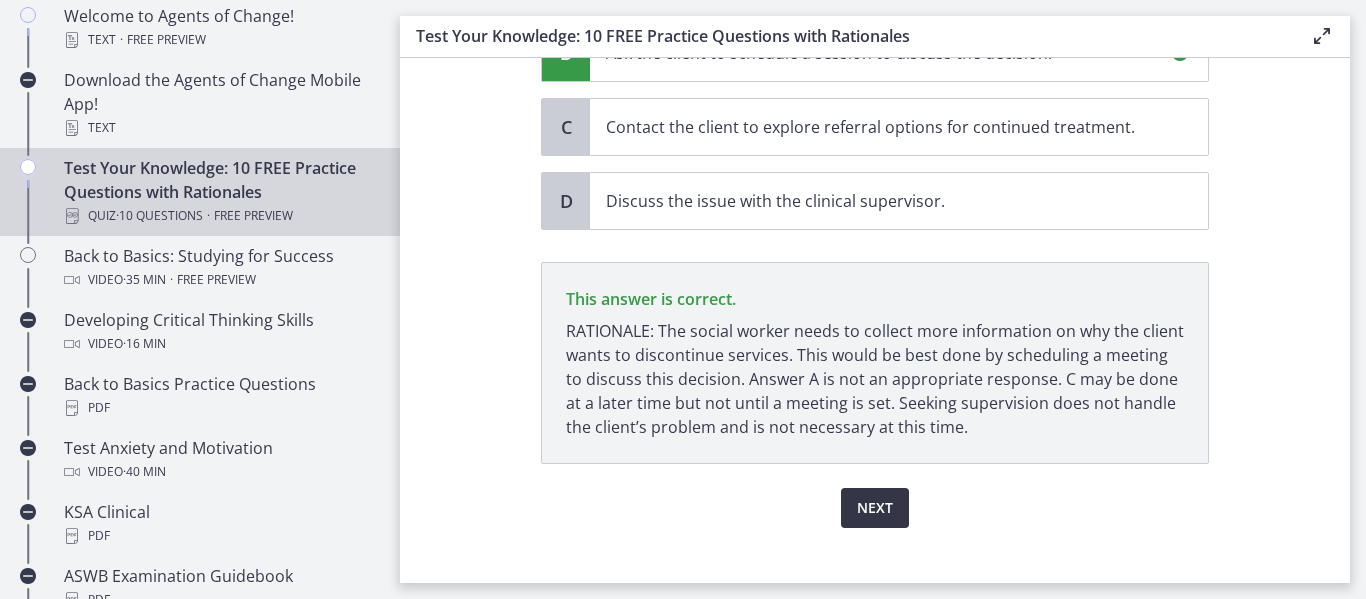 scroll, scrollTop: 525, scrollLeft: 0, axis: vertical 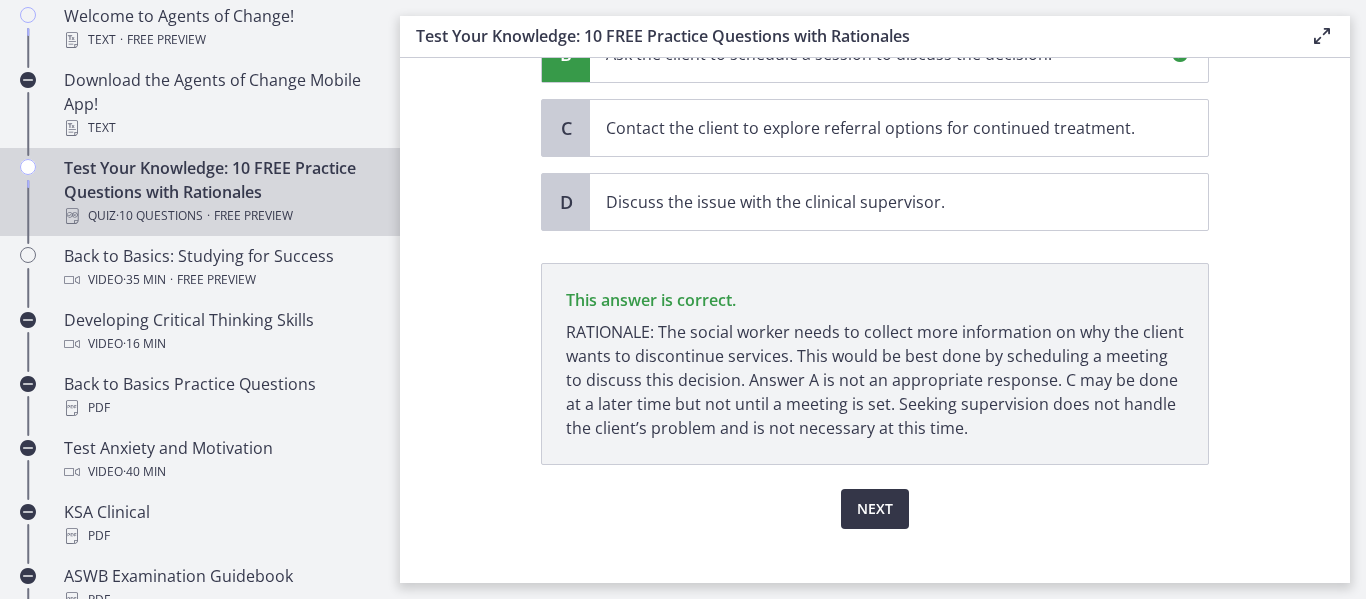 click on "Next" at bounding box center (875, 509) 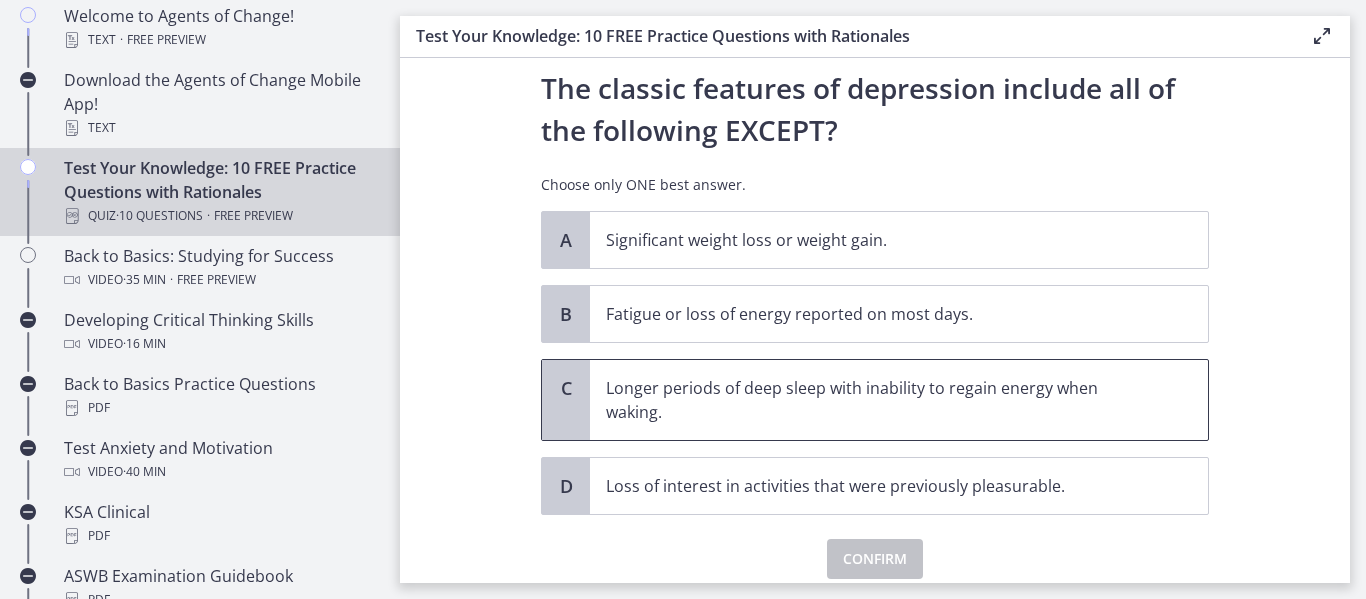 scroll, scrollTop: 57, scrollLeft: 0, axis: vertical 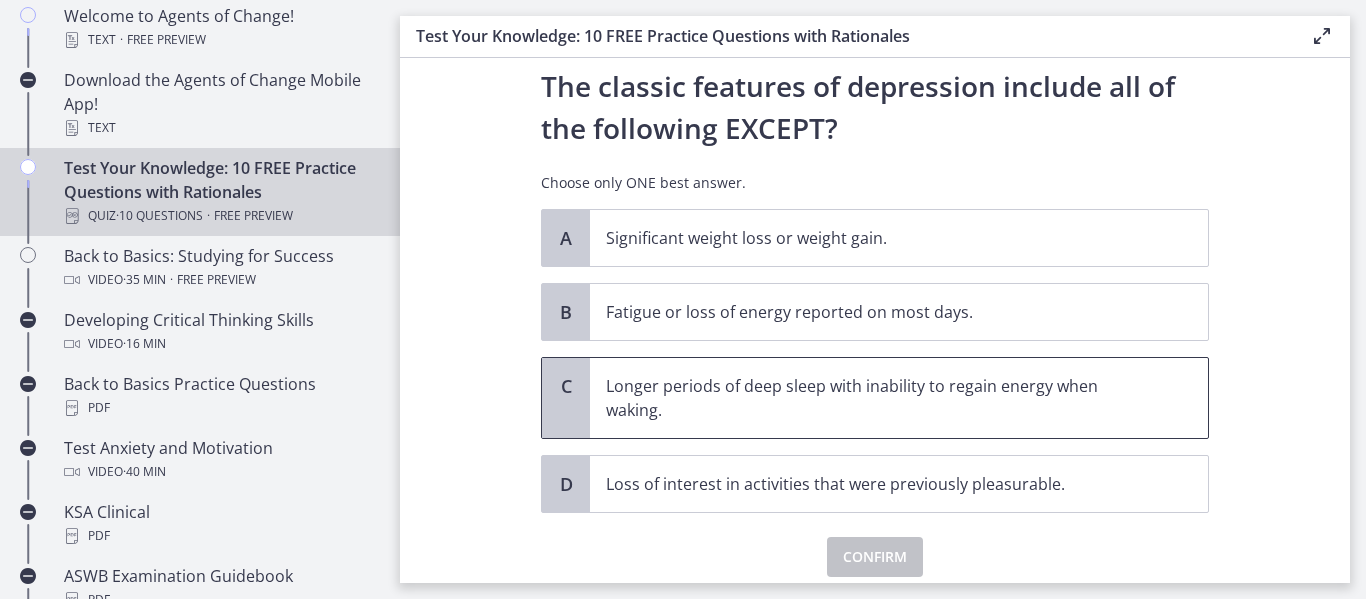 click on "Longer periods of deep sleep with inability to regain energy when waking." at bounding box center [899, 398] 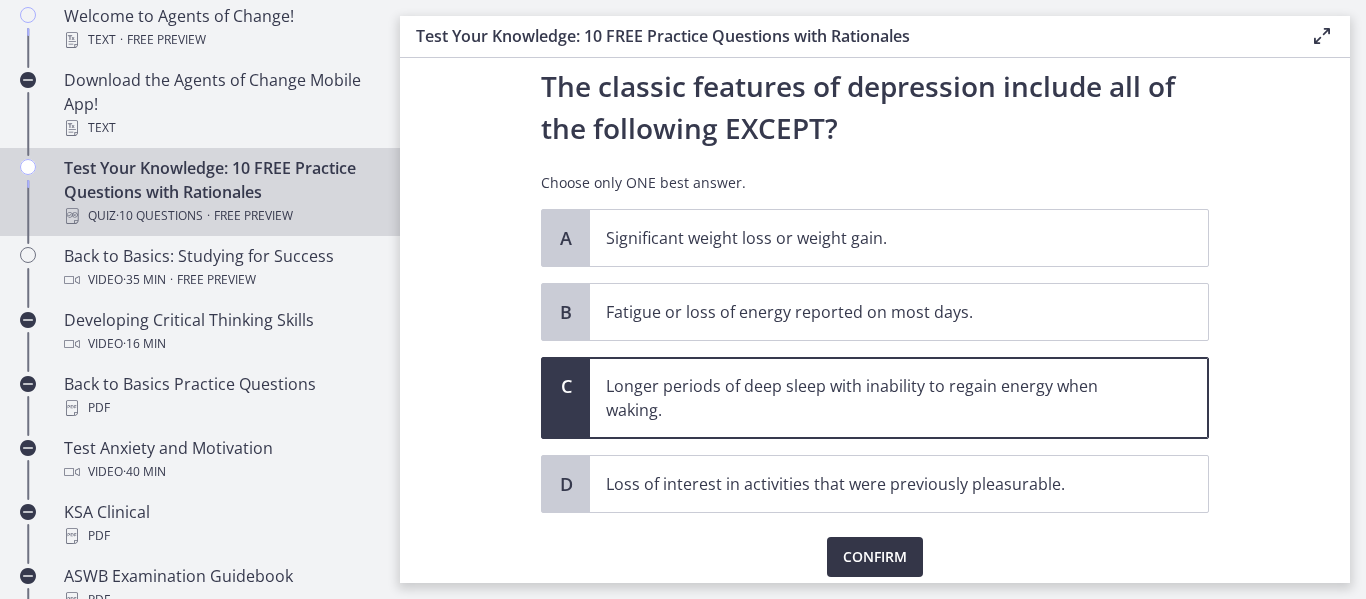 click on "Confirm" at bounding box center (875, 557) 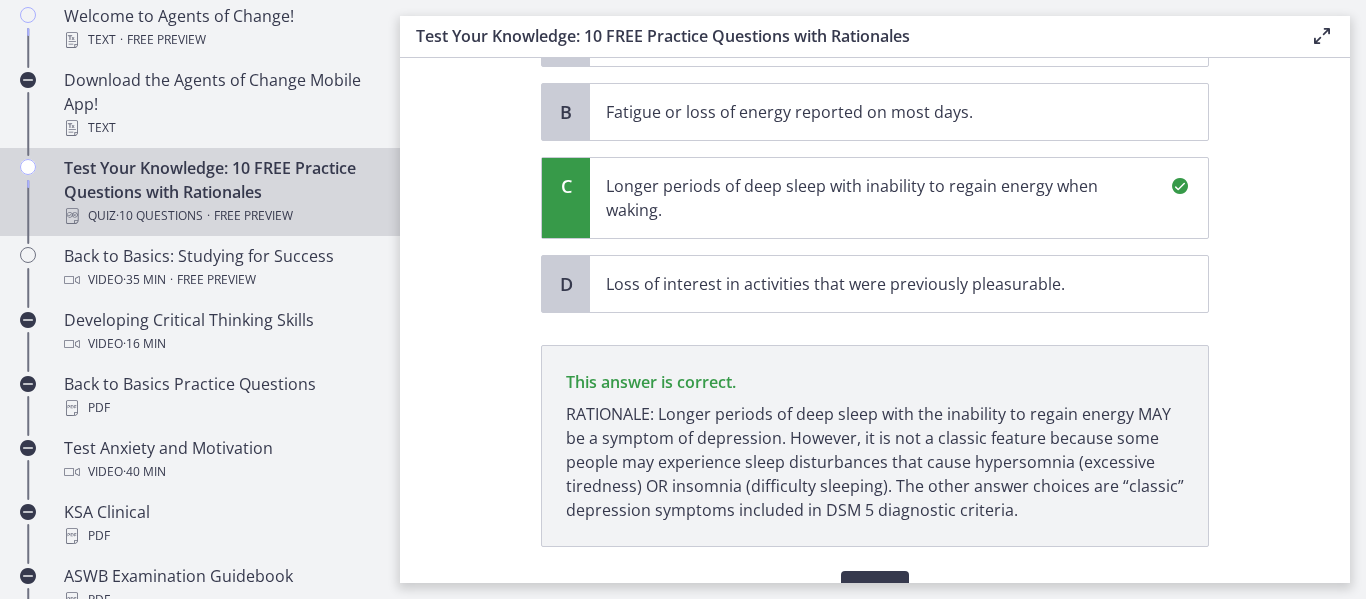 scroll, scrollTop: 365, scrollLeft: 0, axis: vertical 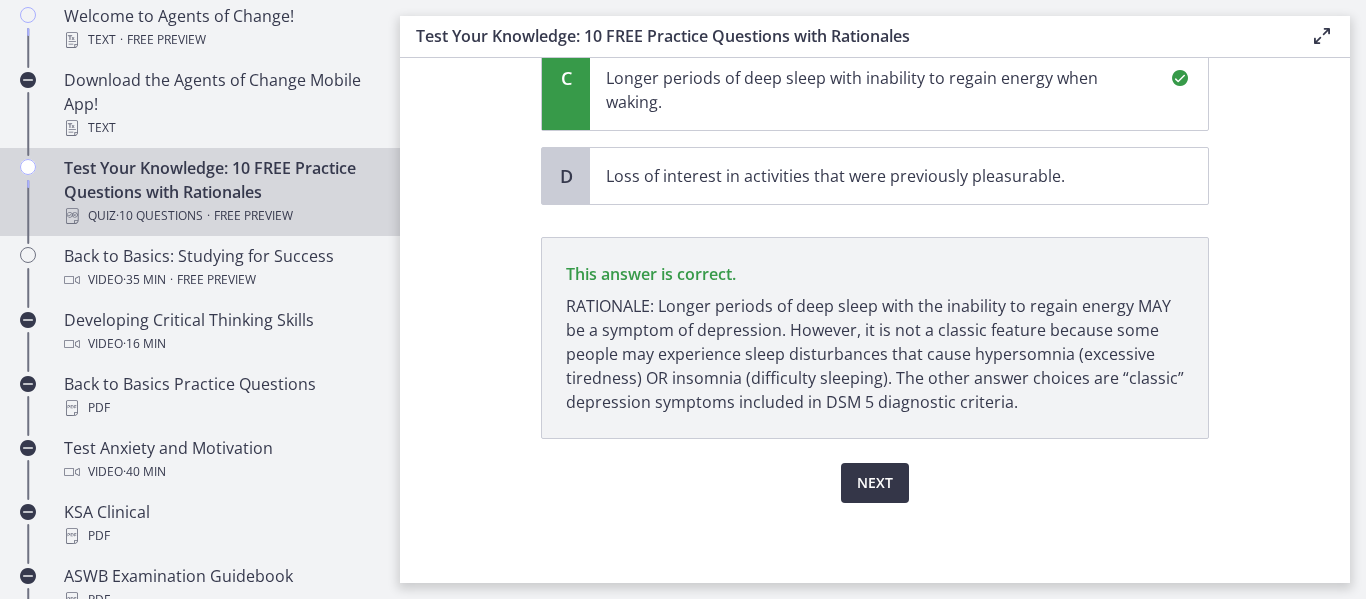 click on "Next" at bounding box center (875, 483) 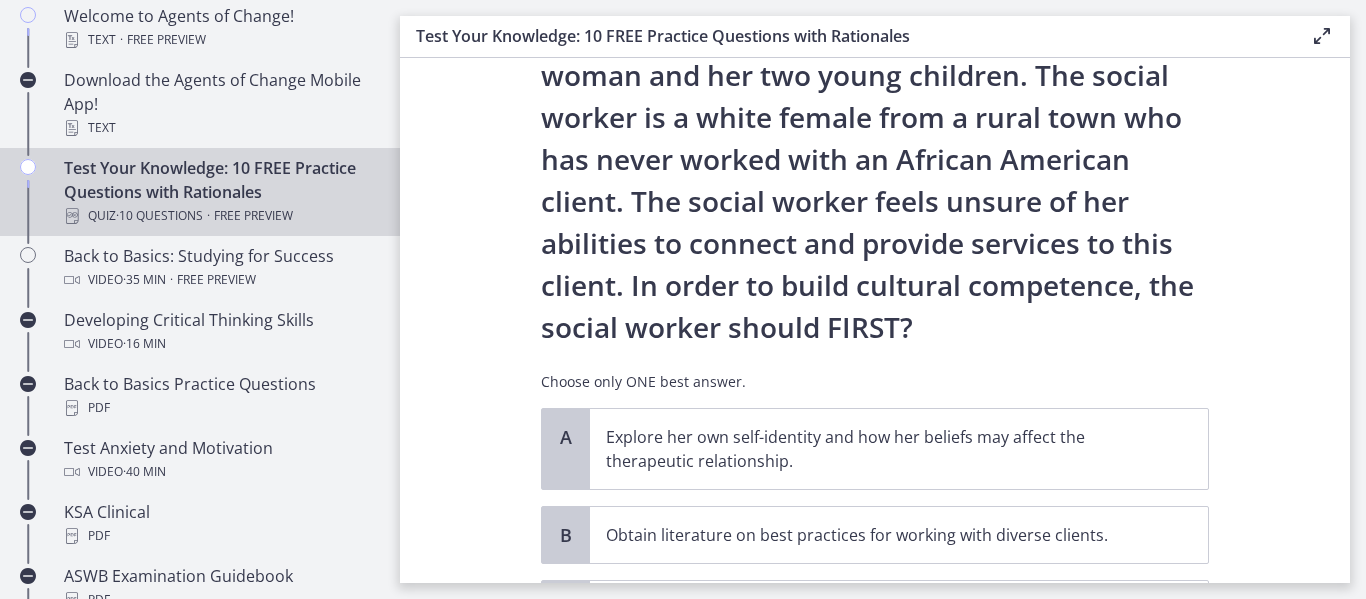 scroll, scrollTop: 161, scrollLeft: 0, axis: vertical 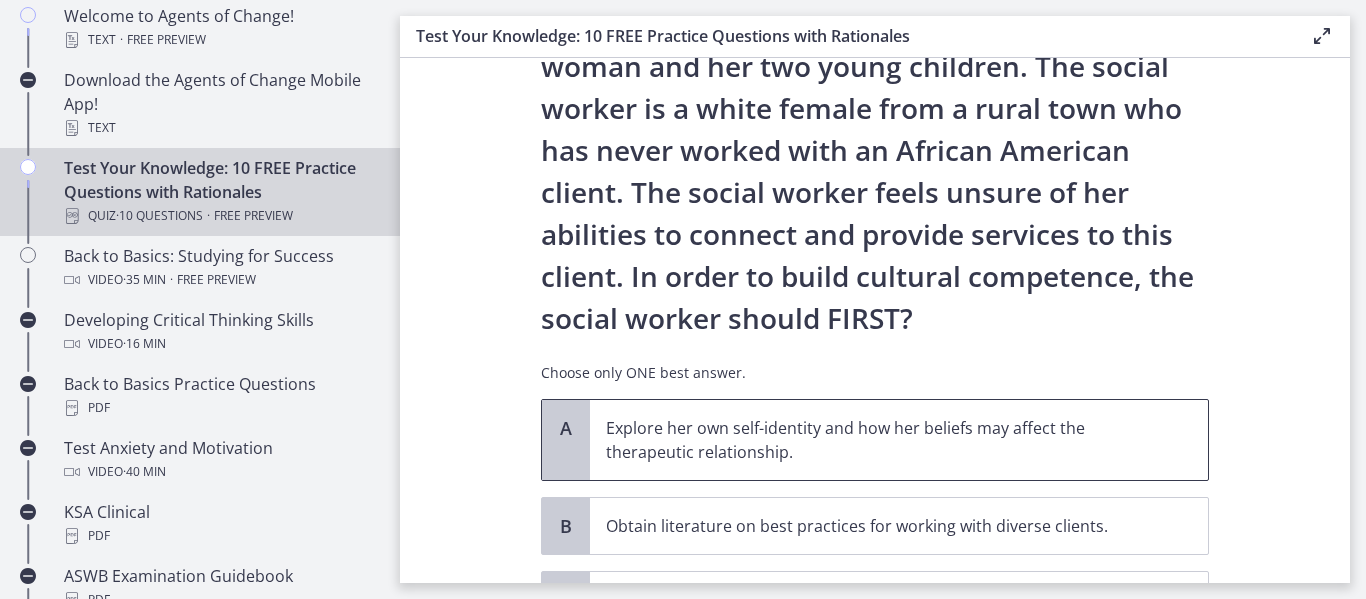 click on "Explore her own self-identity and how her beliefs may affect the therapeutic relationship." at bounding box center [899, 440] 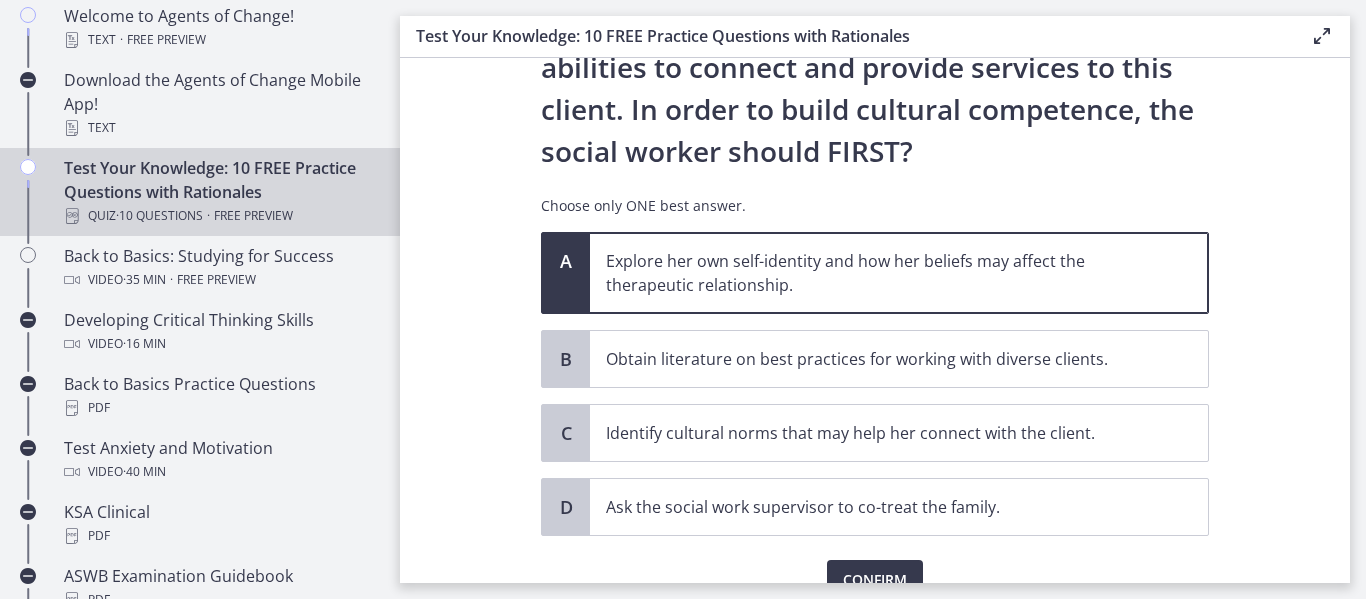 scroll, scrollTop: 336, scrollLeft: 0, axis: vertical 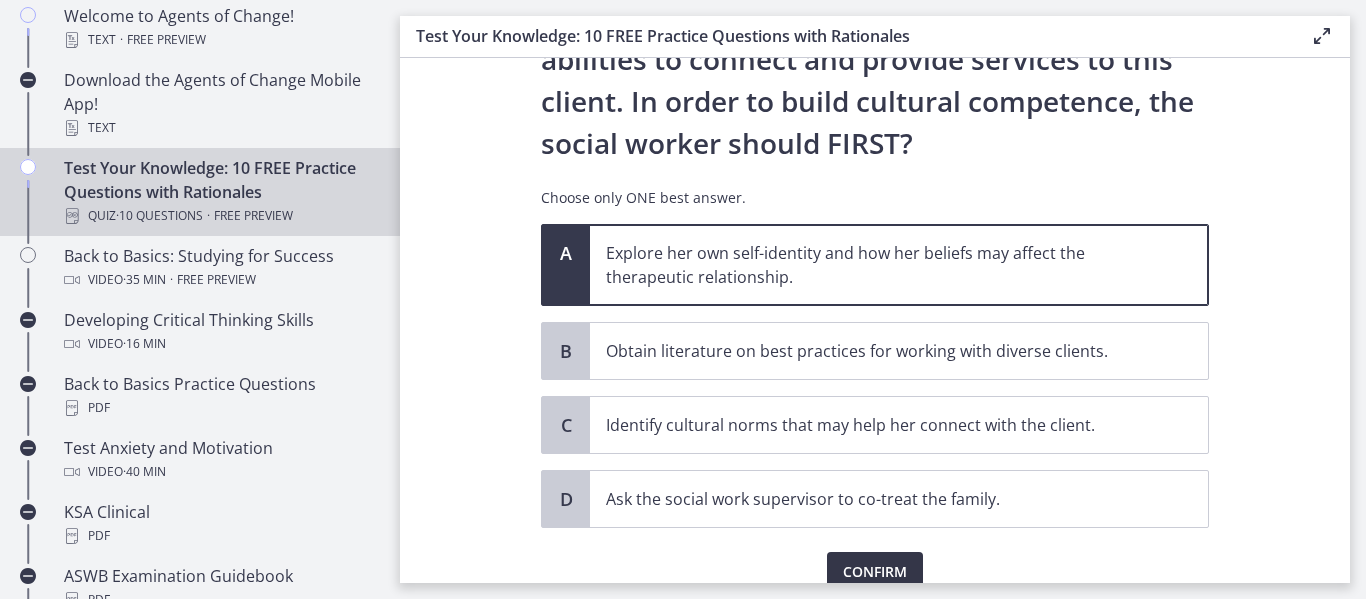click on "Confirm" at bounding box center (875, 572) 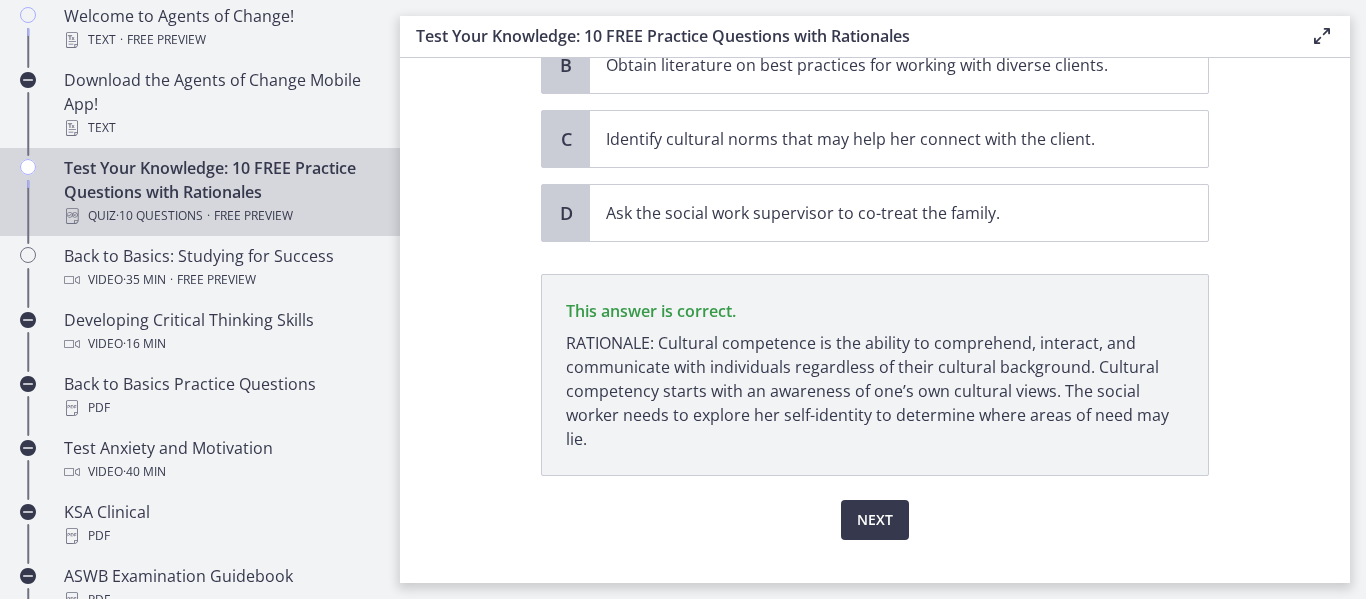scroll, scrollTop: 659, scrollLeft: 0, axis: vertical 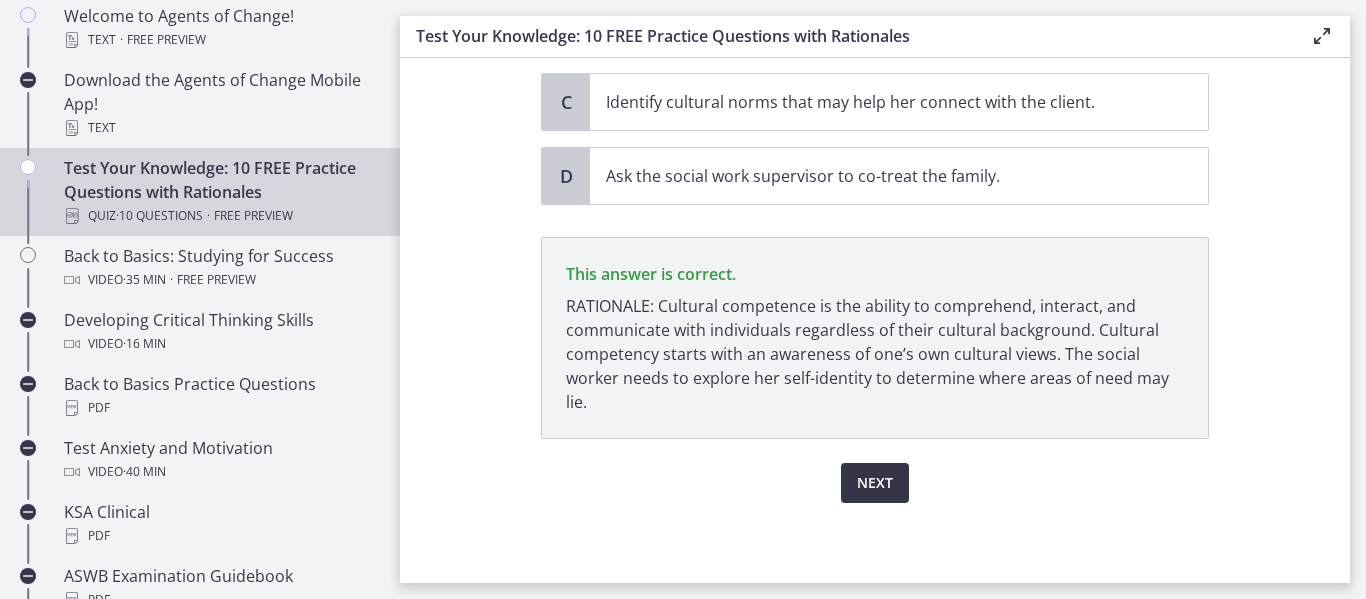 click on "Next" at bounding box center (875, 483) 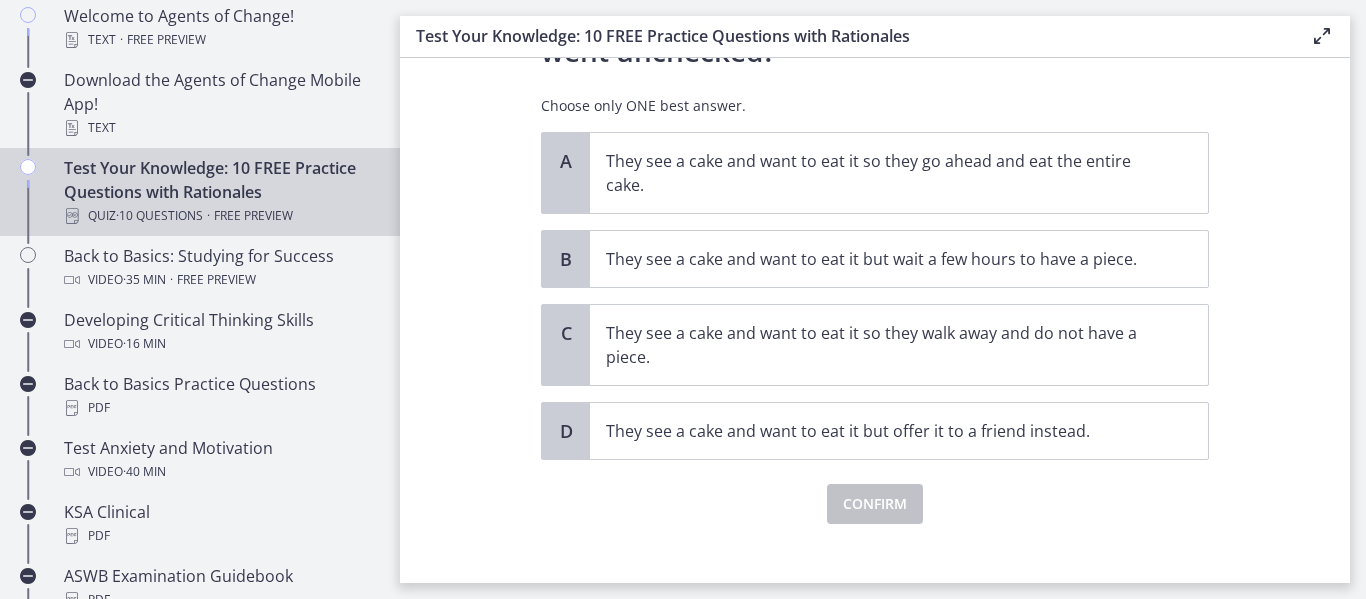 scroll, scrollTop: 178, scrollLeft: 0, axis: vertical 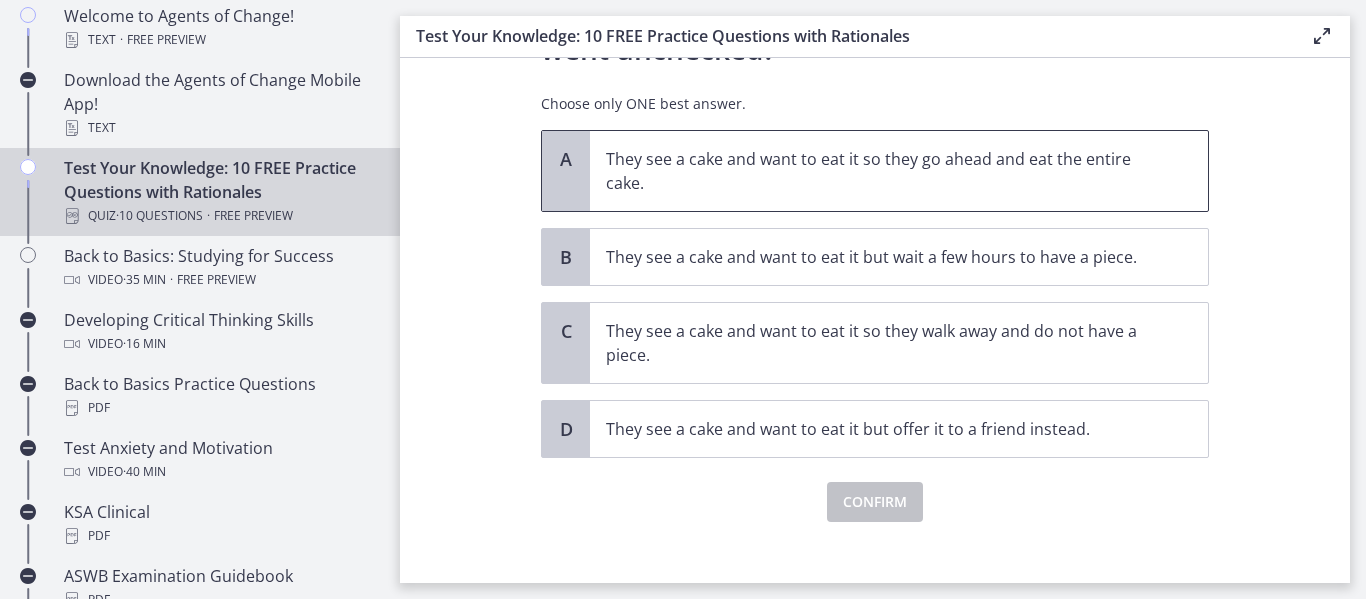 click on "They see a cake and want to eat it so they go ahead and eat the entire cake." at bounding box center (879, 171) 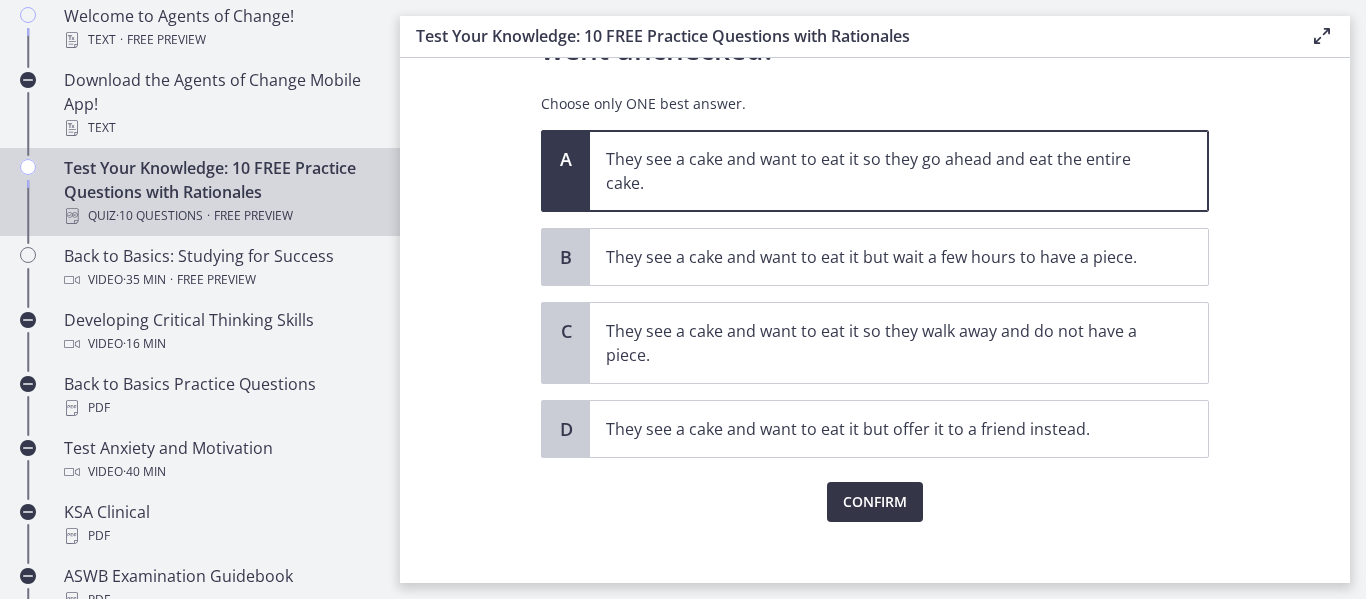 click on "Confirm" at bounding box center [875, 502] 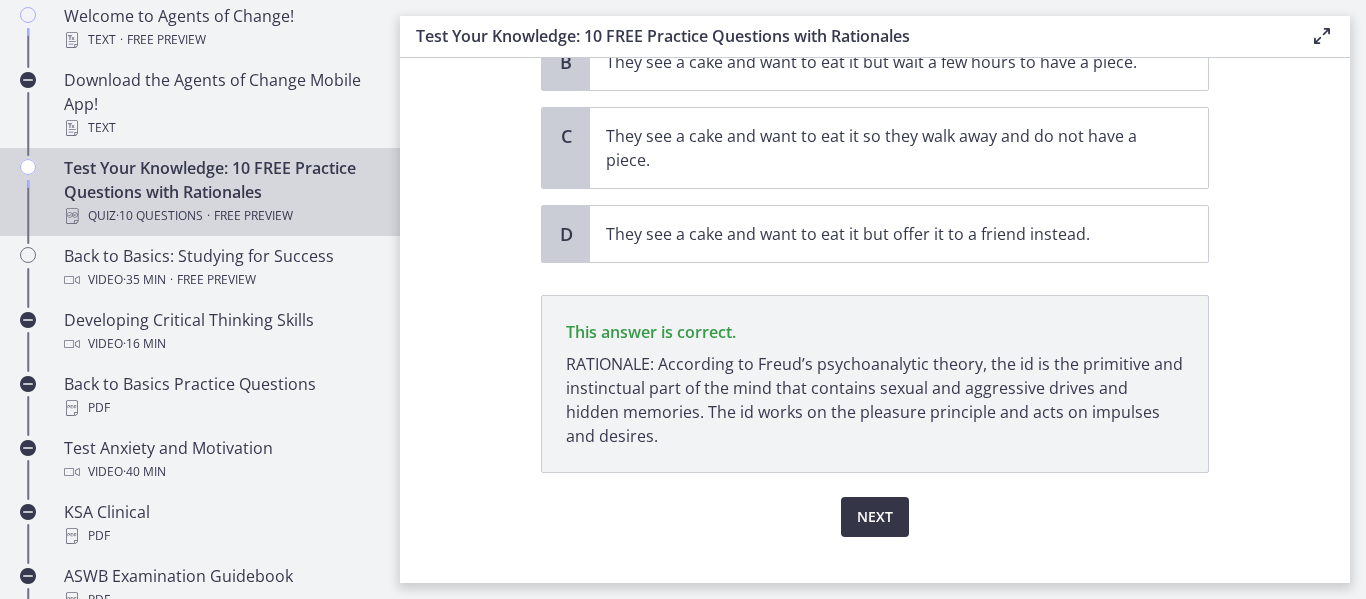 scroll, scrollTop: 407, scrollLeft: 0, axis: vertical 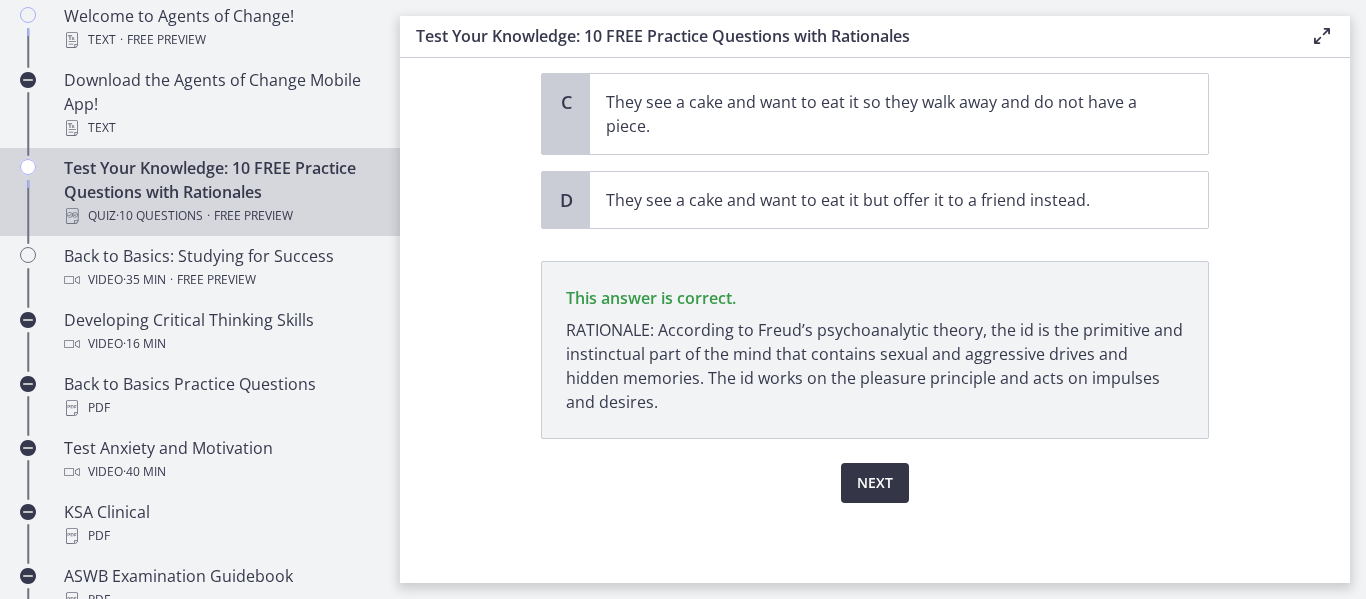 click on "Next" at bounding box center [875, 483] 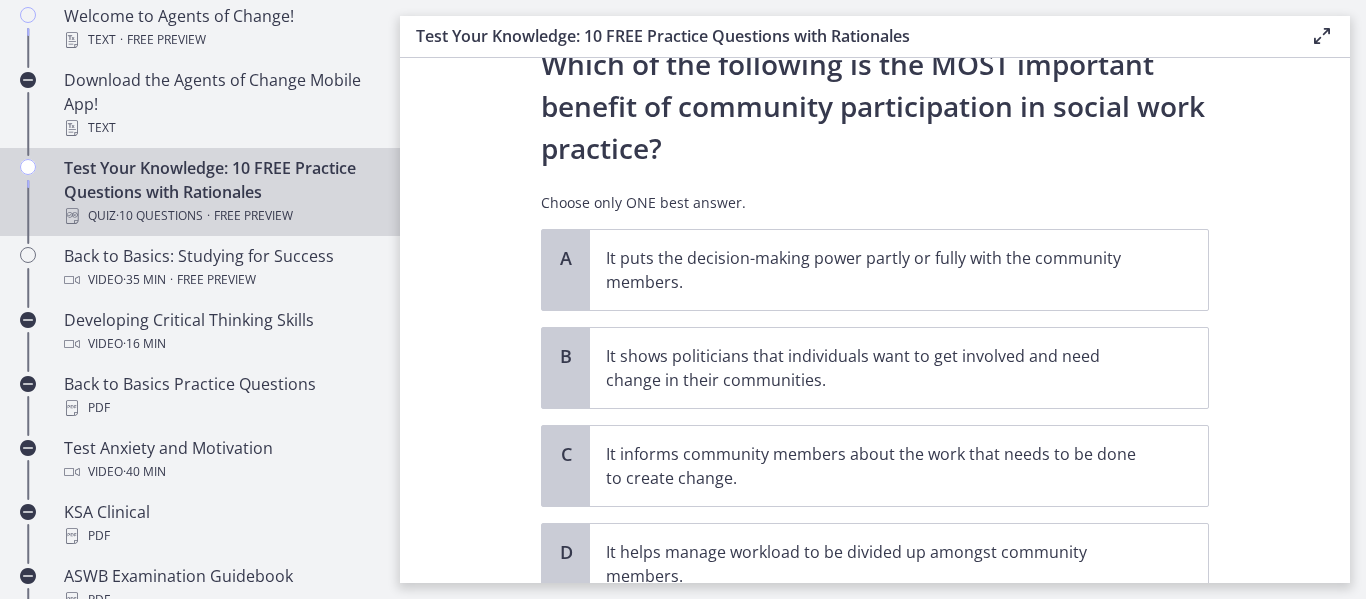 scroll, scrollTop: 83, scrollLeft: 0, axis: vertical 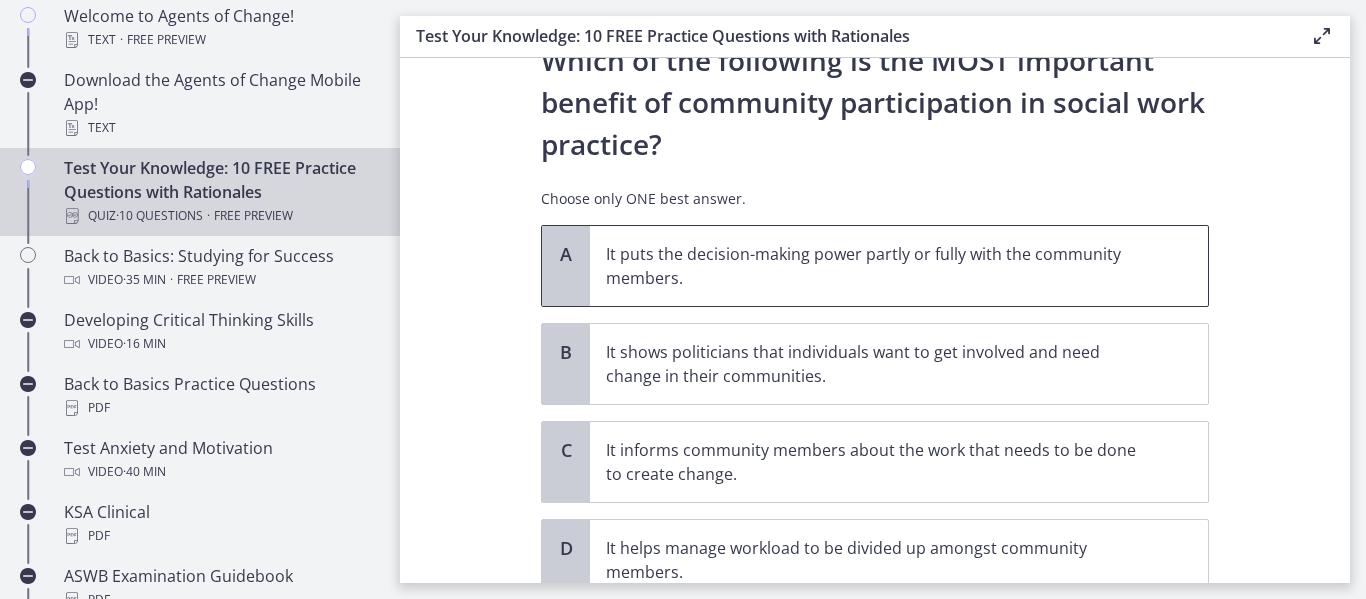 click on "It puts the decision-making power partly or fully with the community members." at bounding box center [899, 266] 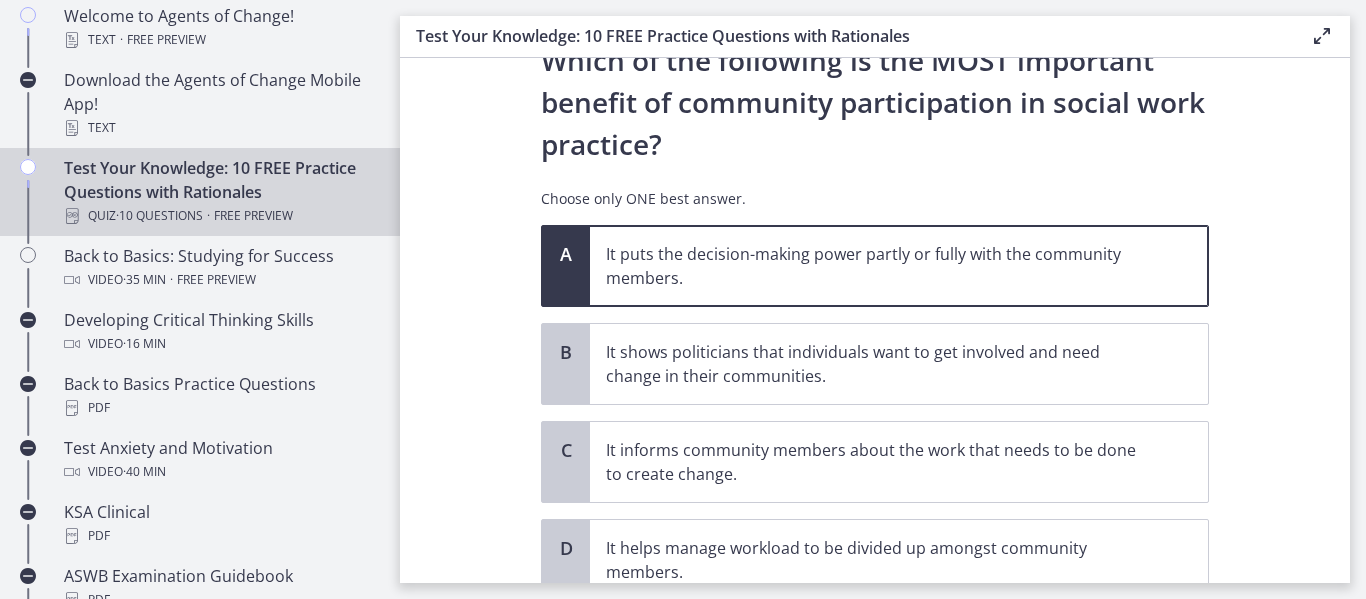 scroll, scrollTop: 245, scrollLeft: 0, axis: vertical 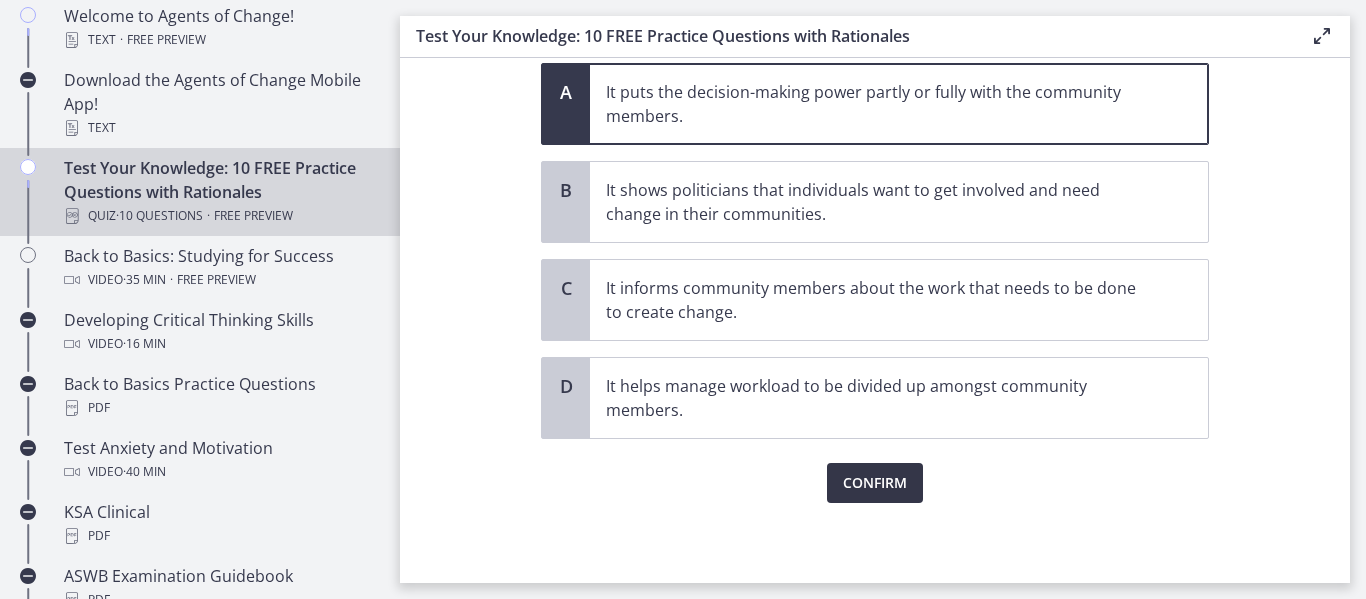 click on "Confirm" at bounding box center (875, 483) 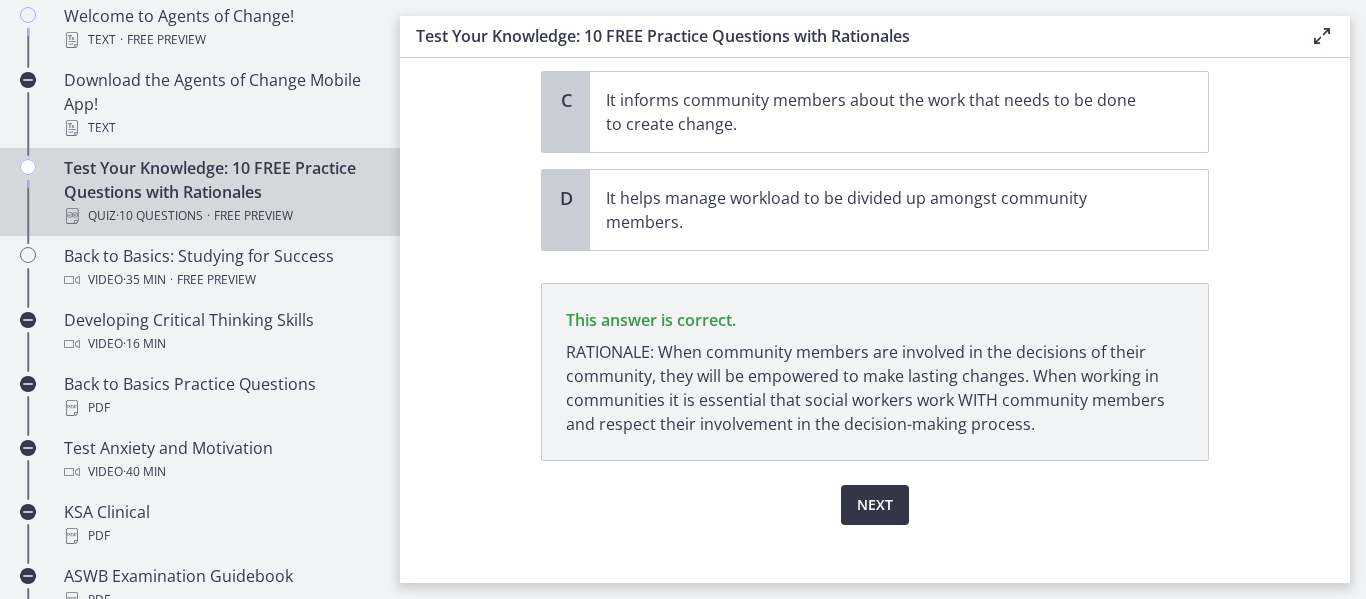 scroll, scrollTop: 455, scrollLeft: 0, axis: vertical 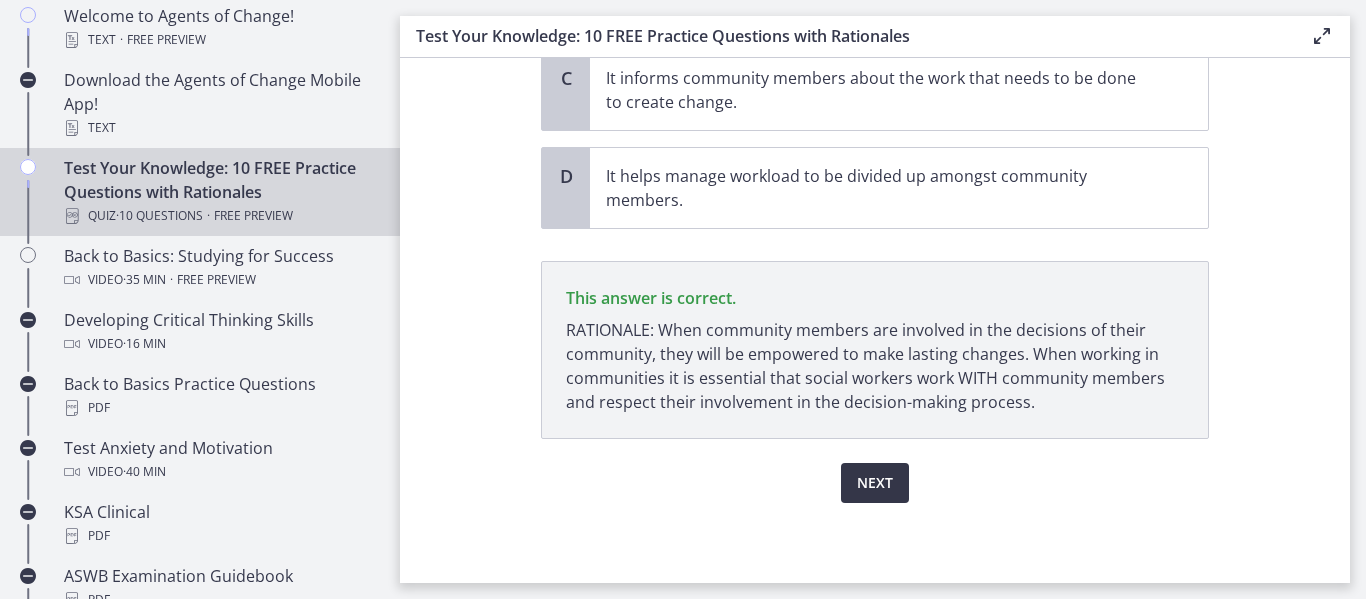 click on "Next" at bounding box center [875, 483] 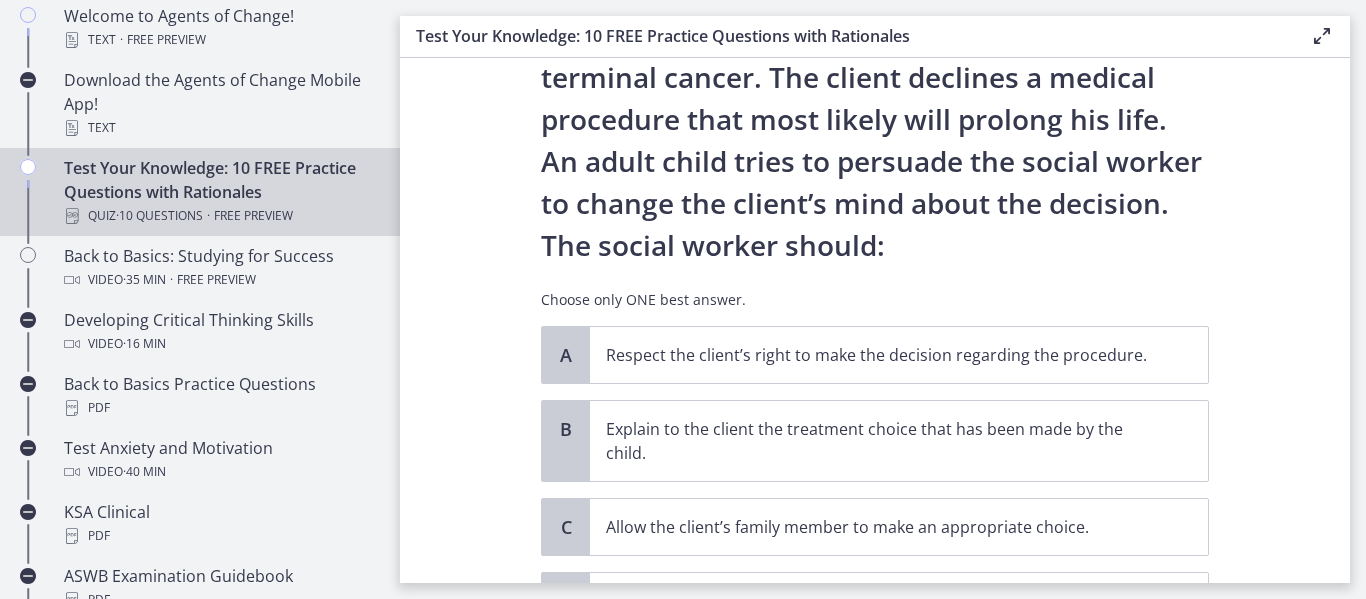 scroll, scrollTop: 151, scrollLeft: 0, axis: vertical 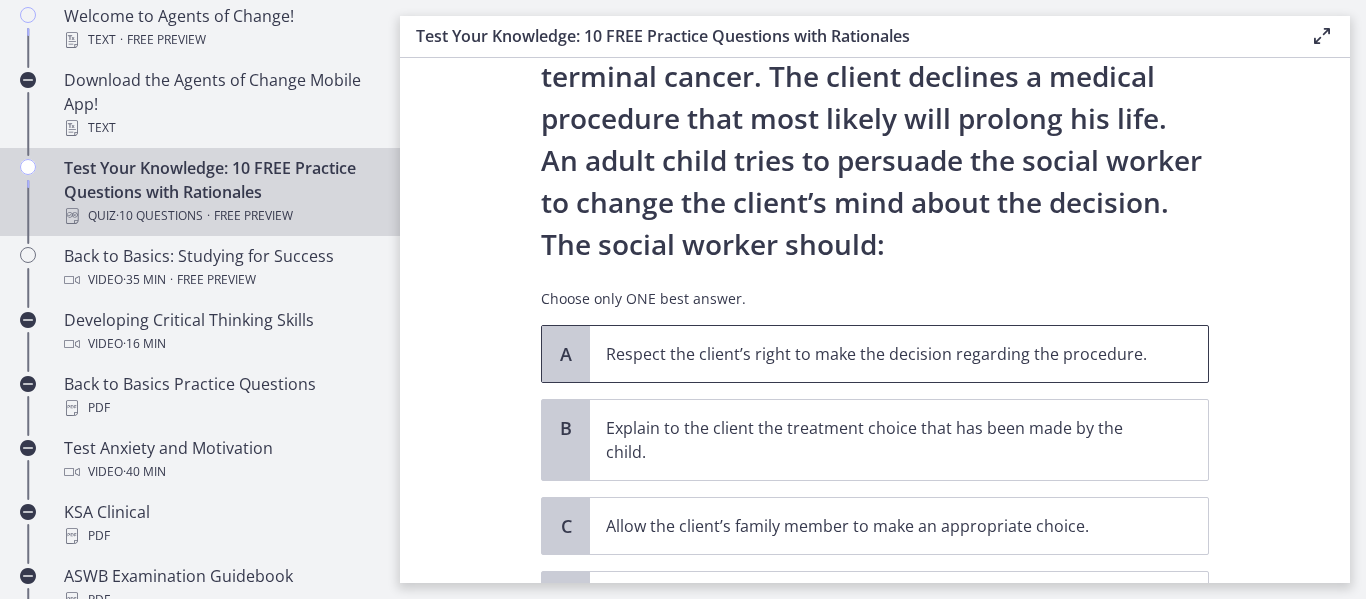 click on "Respect the client’s right to make the decision regarding the procedure." at bounding box center (899, 354) 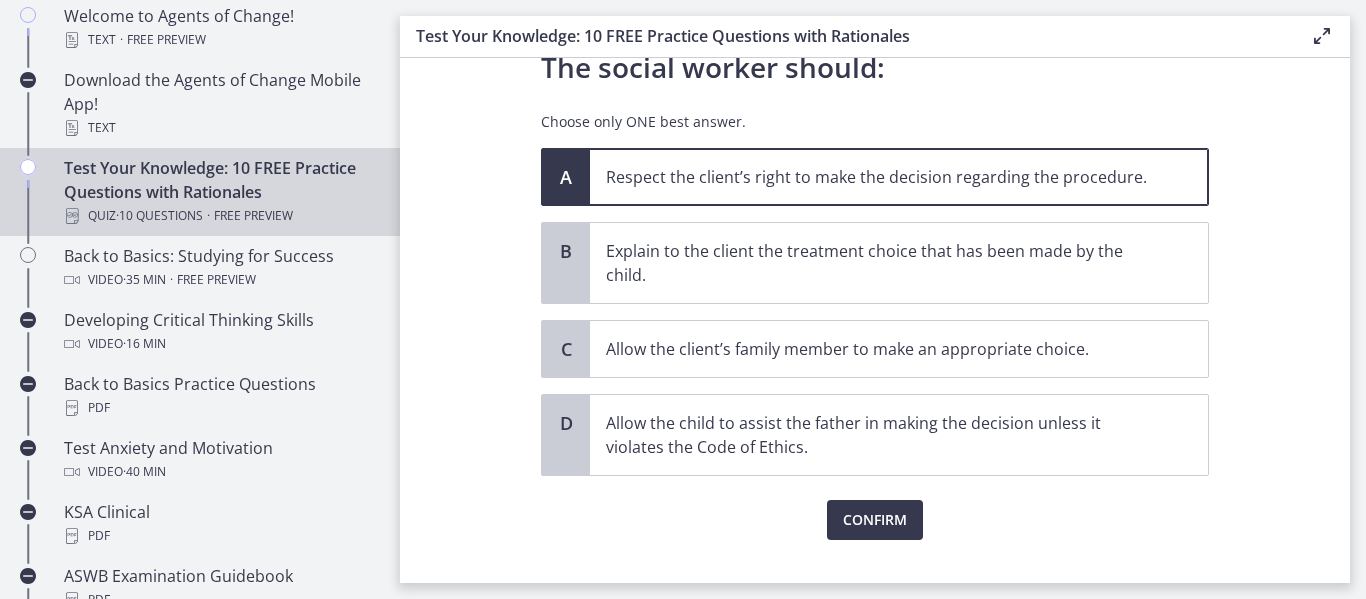 scroll, scrollTop: 334, scrollLeft: 0, axis: vertical 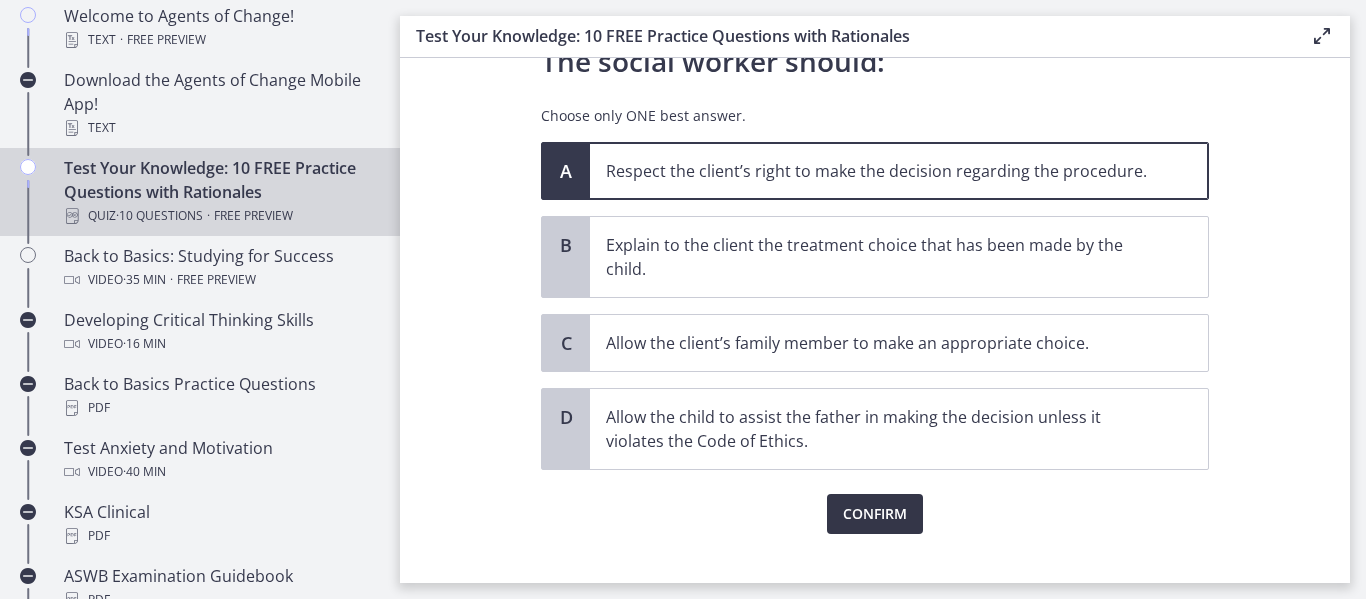 click on "Confirm" at bounding box center [875, 514] 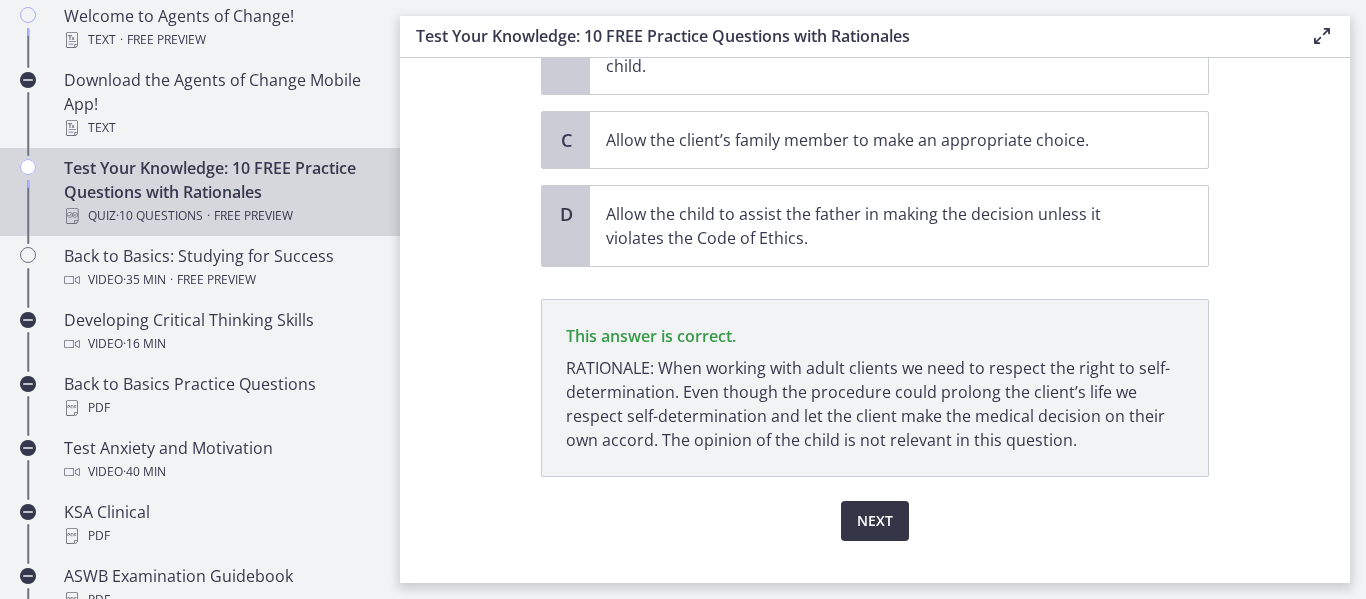 scroll, scrollTop: 575, scrollLeft: 0, axis: vertical 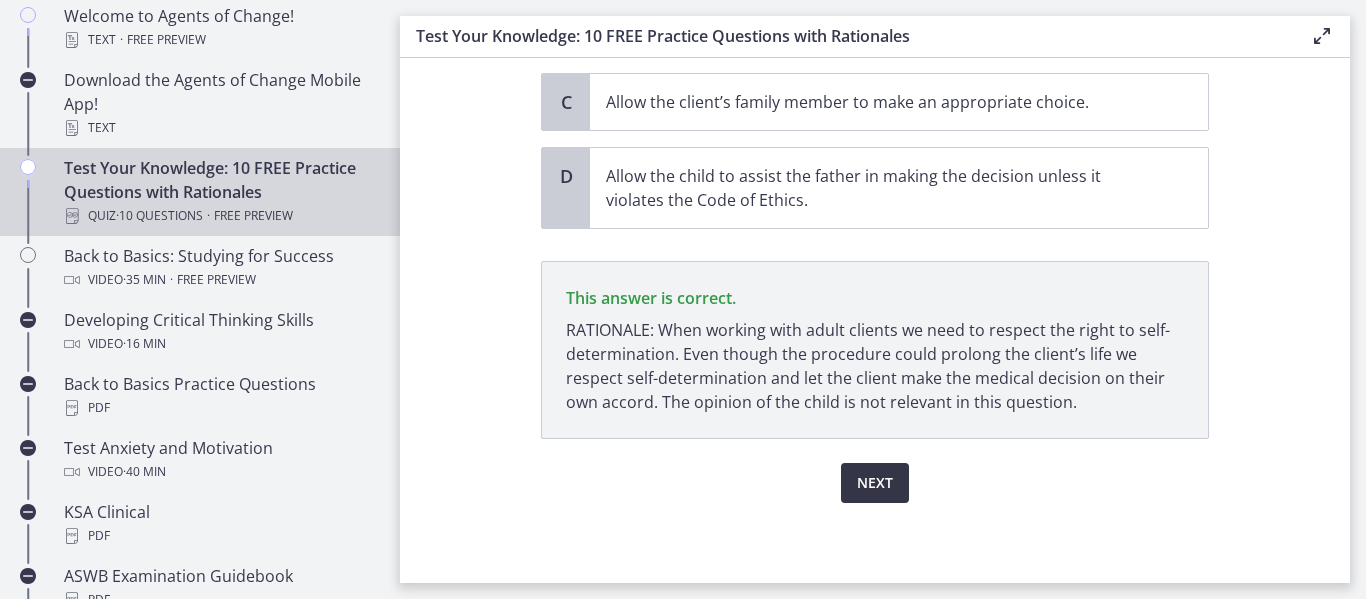 click on "Next" at bounding box center (875, 483) 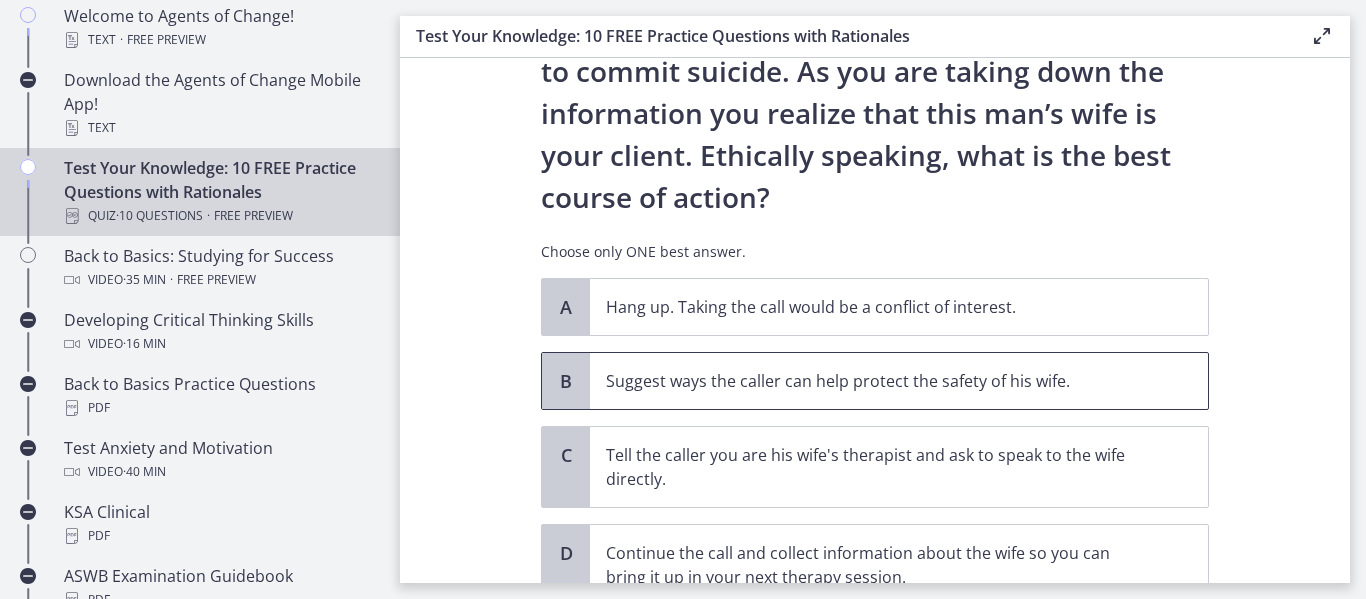 scroll, scrollTop: 244, scrollLeft: 0, axis: vertical 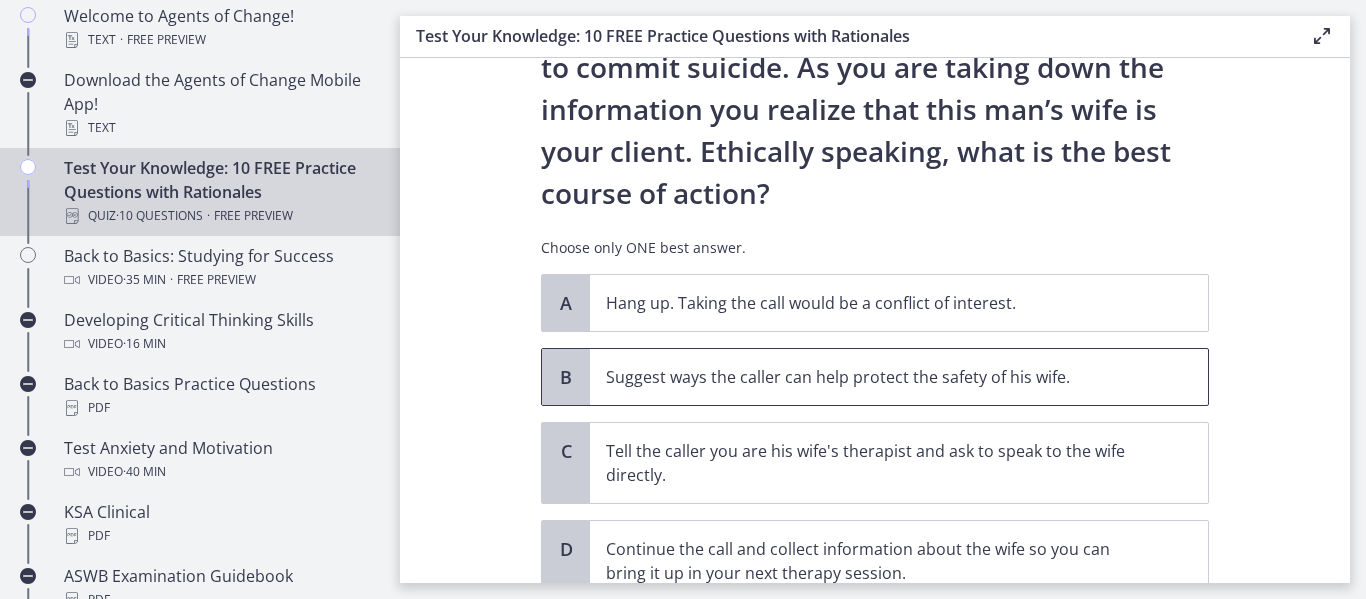 click on "Suggest ways the caller can help protect the safety of his wife." at bounding box center (899, 377) 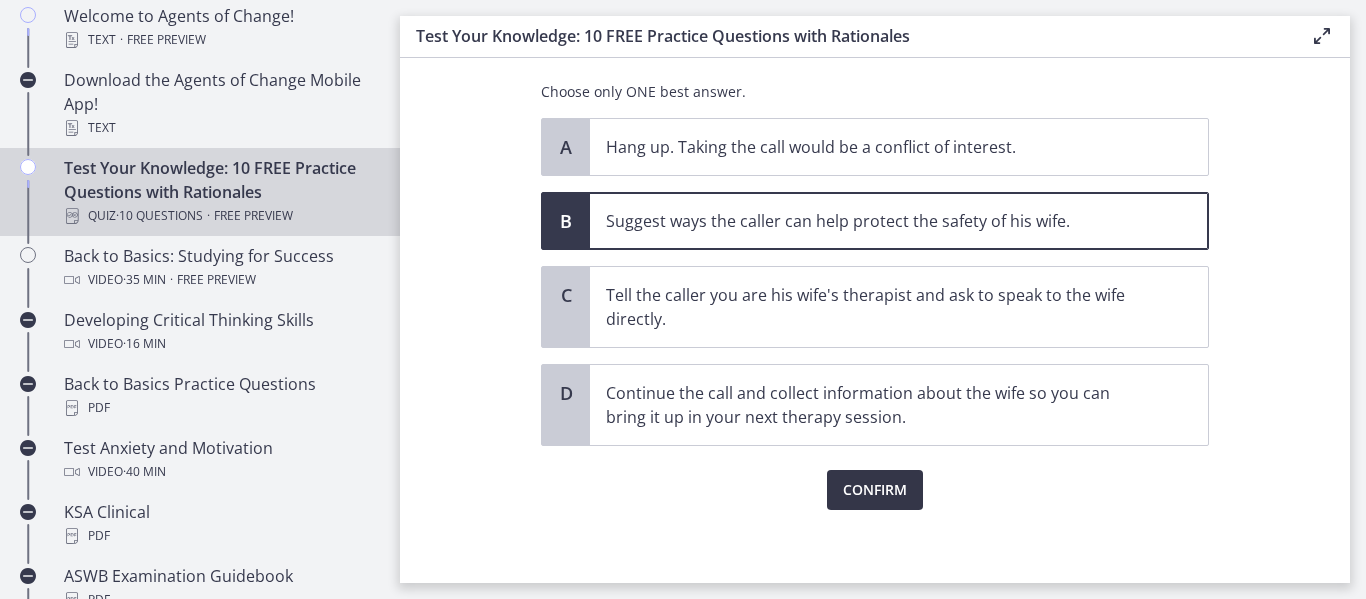 scroll, scrollTop: 407, scrollLeft: 0, axis: vertical 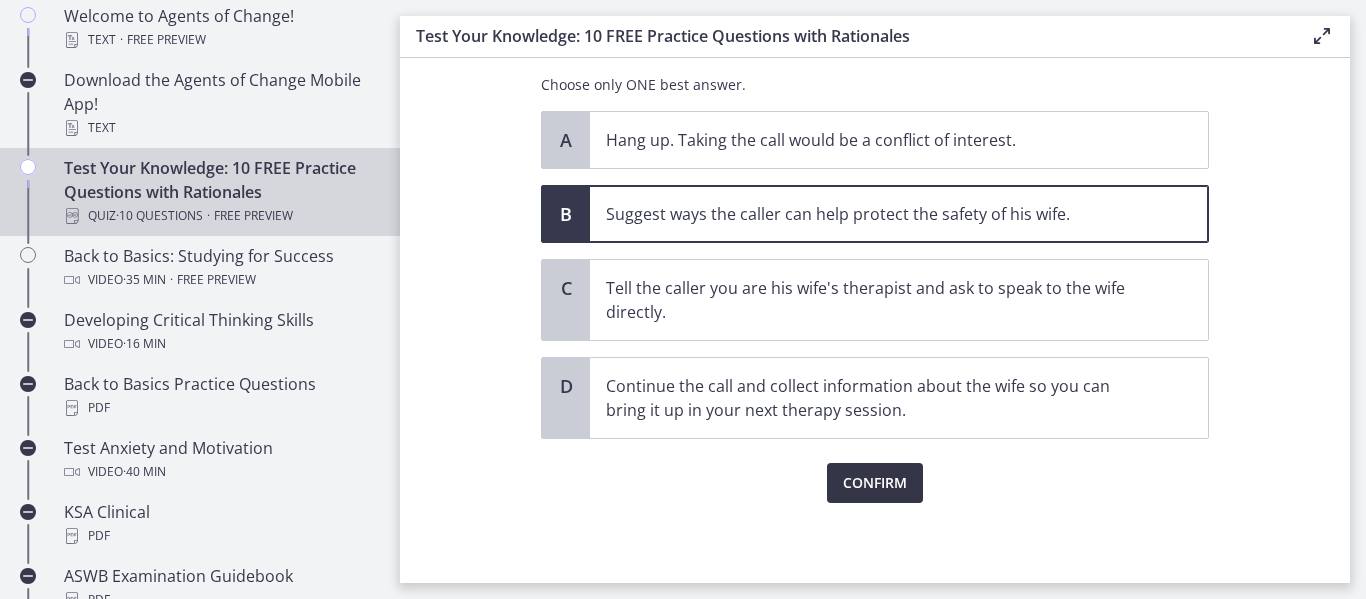 click on "Confirm" at bounding box center [875, 483] 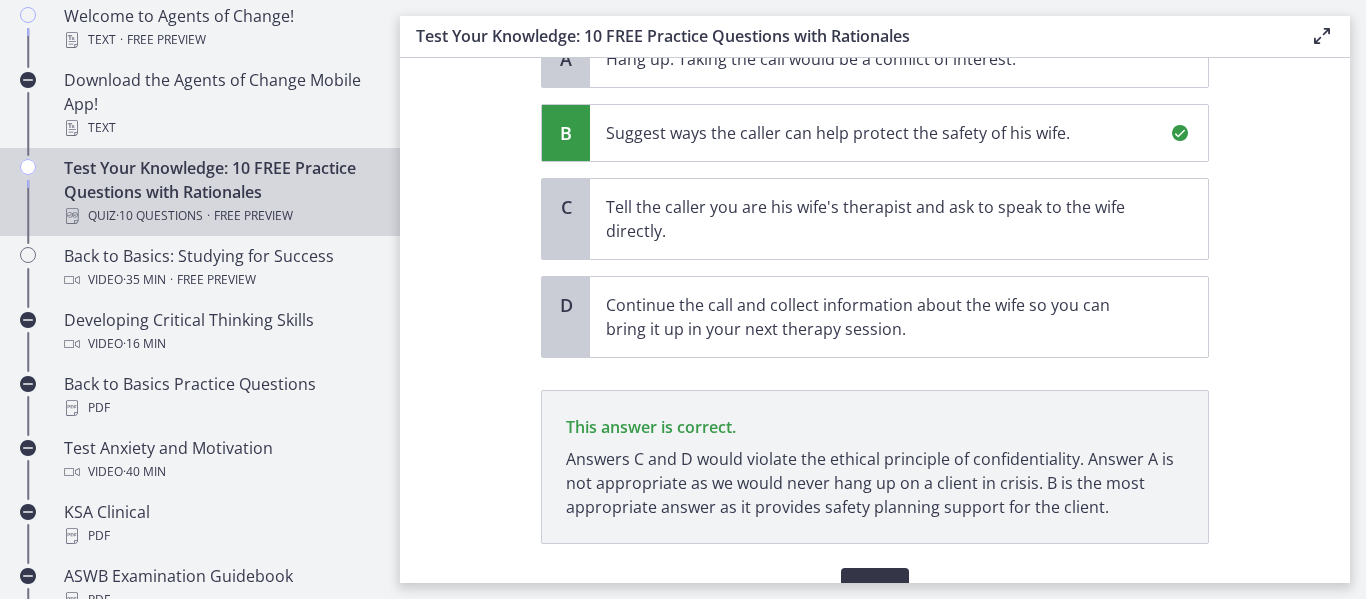 scroll, scrollTop: 593, scrollLeft: 0, axis: vertical 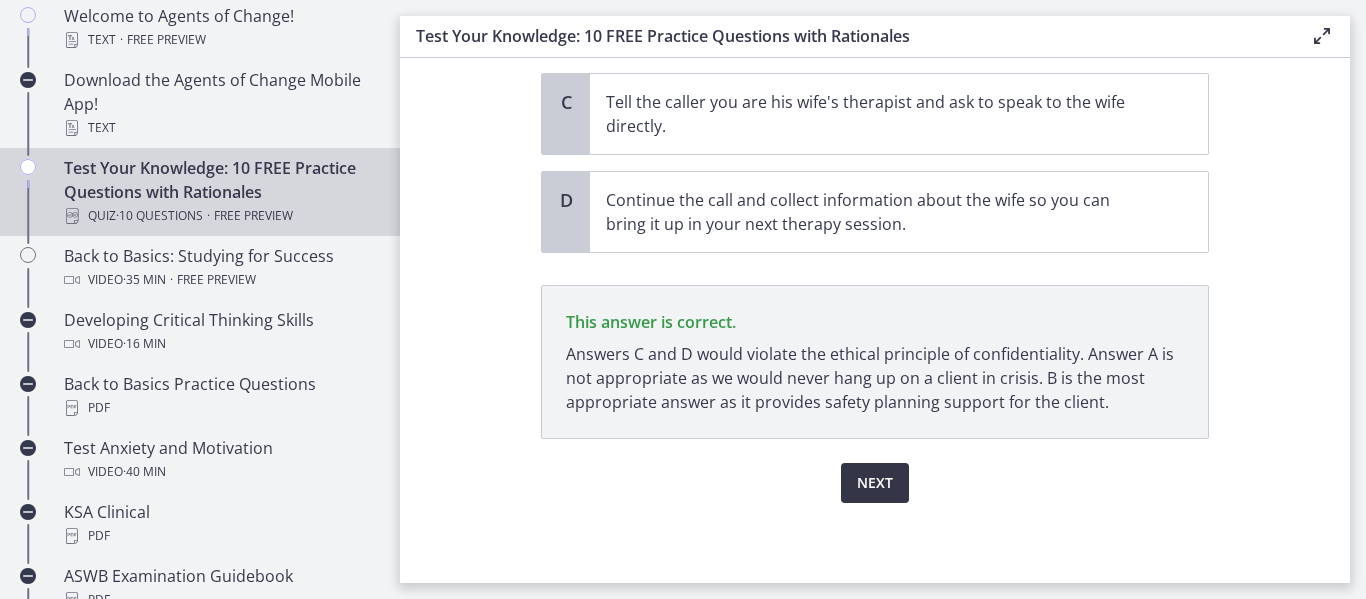 click on "Next" at bounding box center (875, 483) 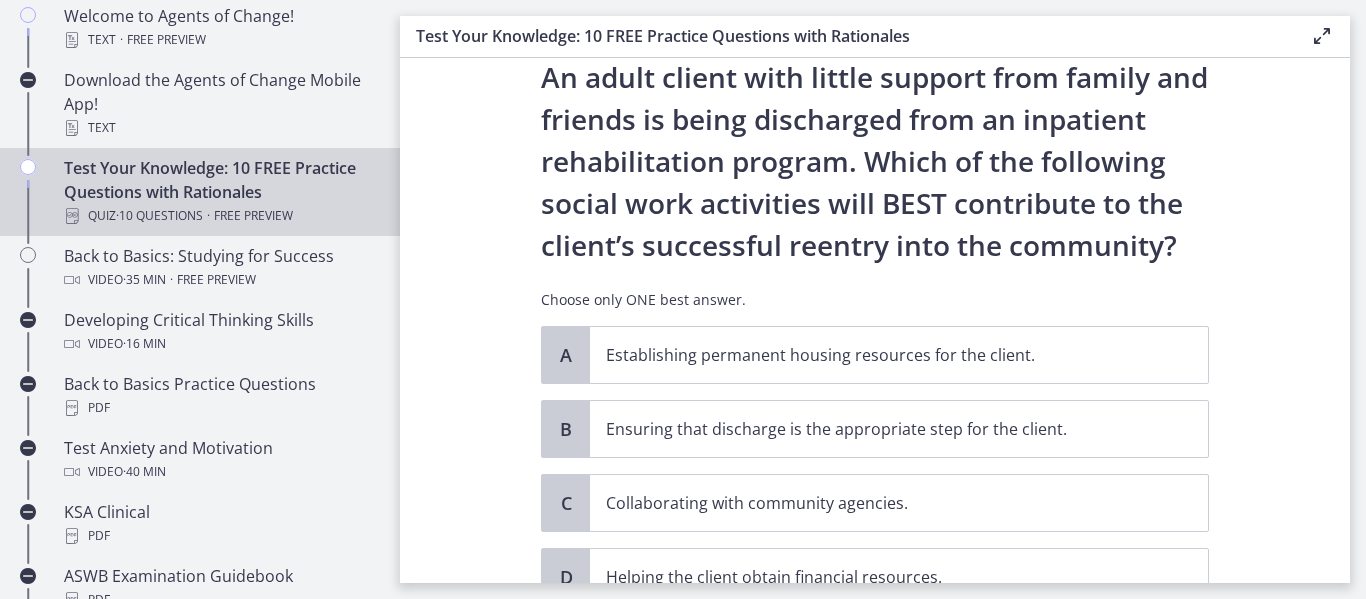 scroll, scrollTop: 71, scrollLeft: 0, axis: vertical 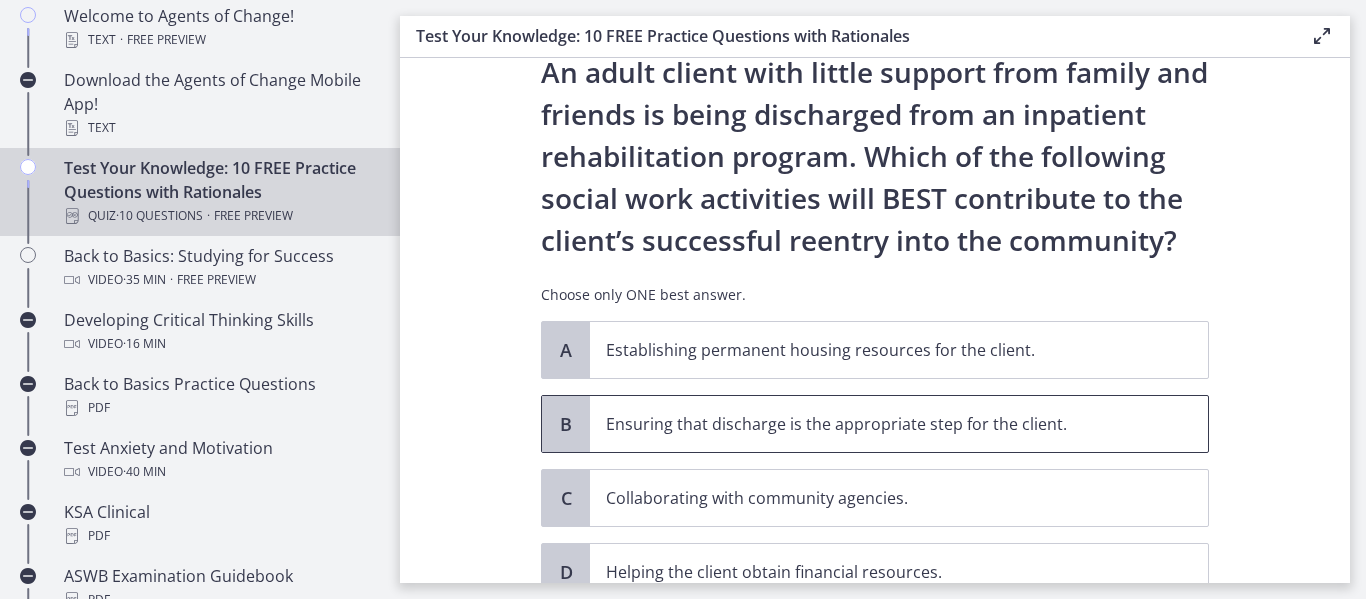 click on "Ensuring that discharge is the appropriate step for the client." at bounding box center (899, 424) 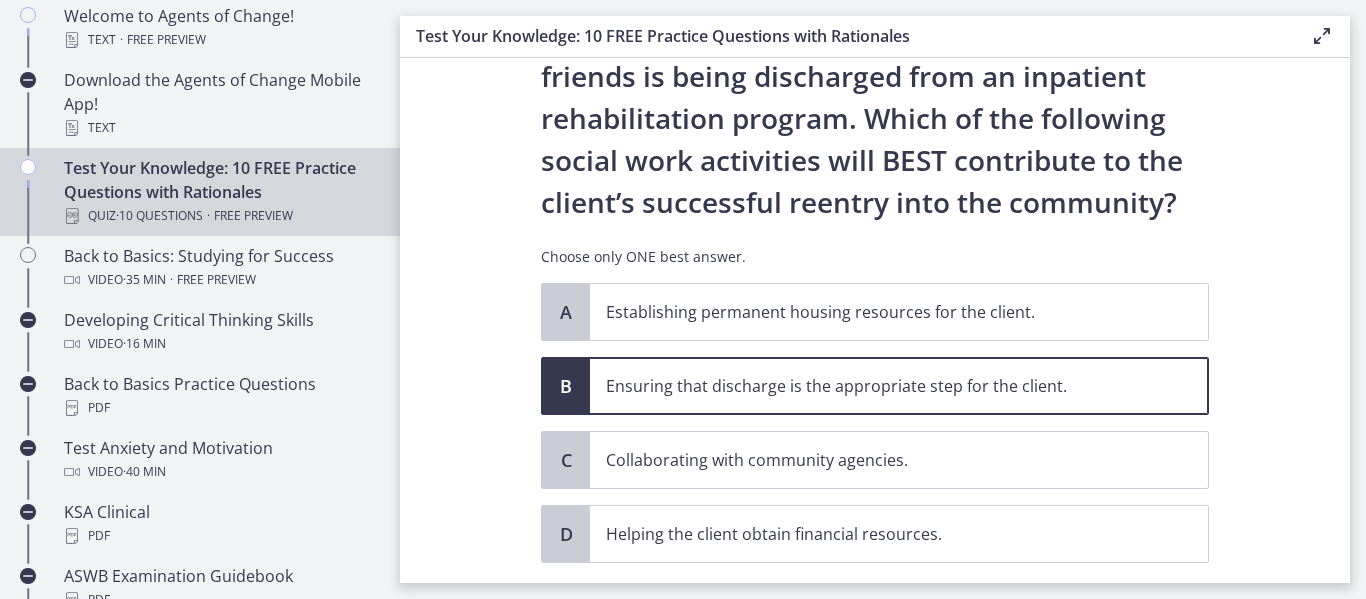 scroll, scrollTop: 110, scrollLeft: 0, axis: vertical 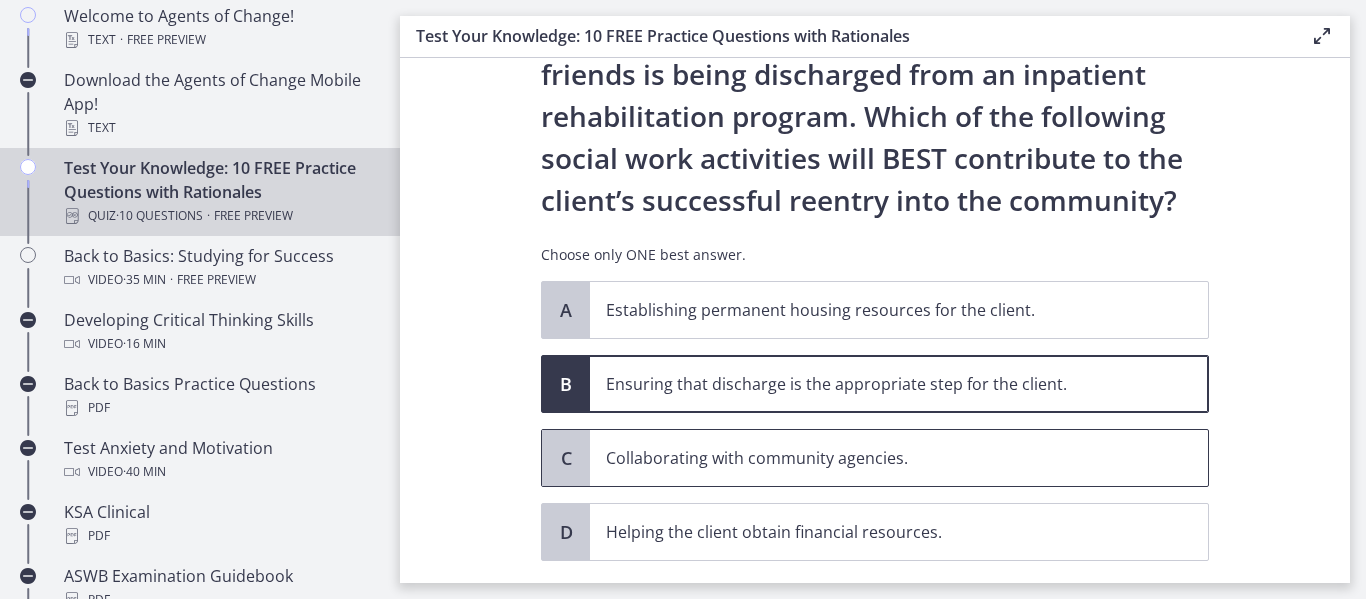 click on "Collaborating with community agencies." at bounding box center (899, 458) 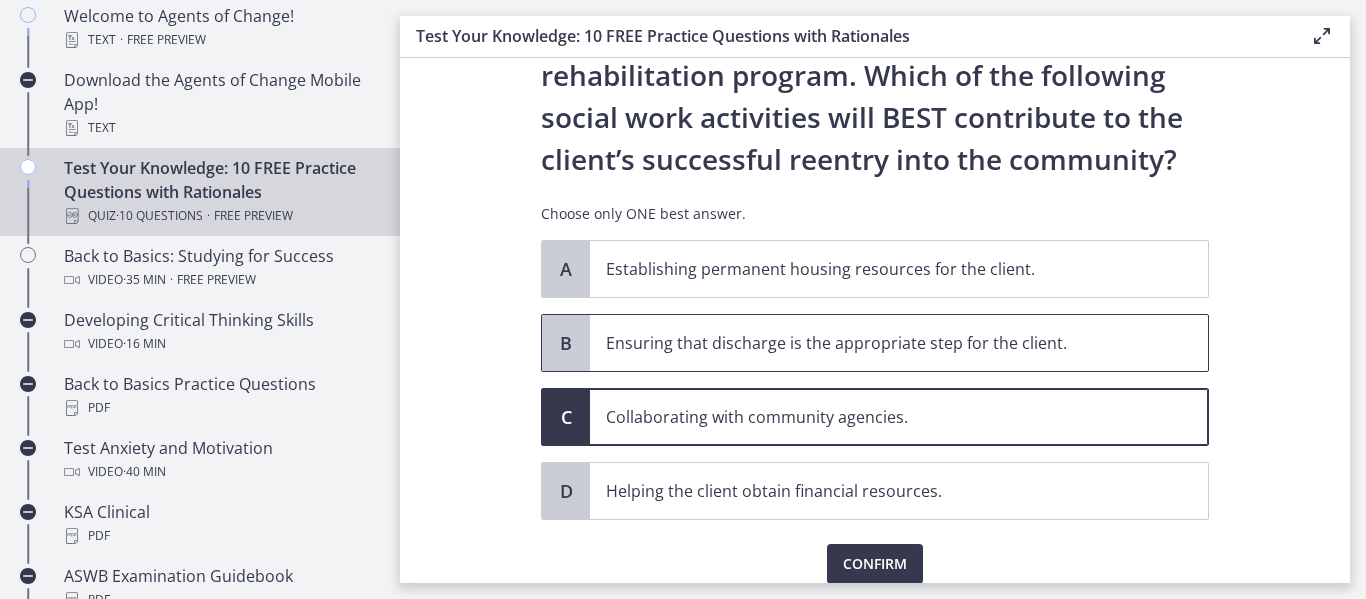 scroll, scrollTop: 164, scrollLeft: 0, axis: vertical 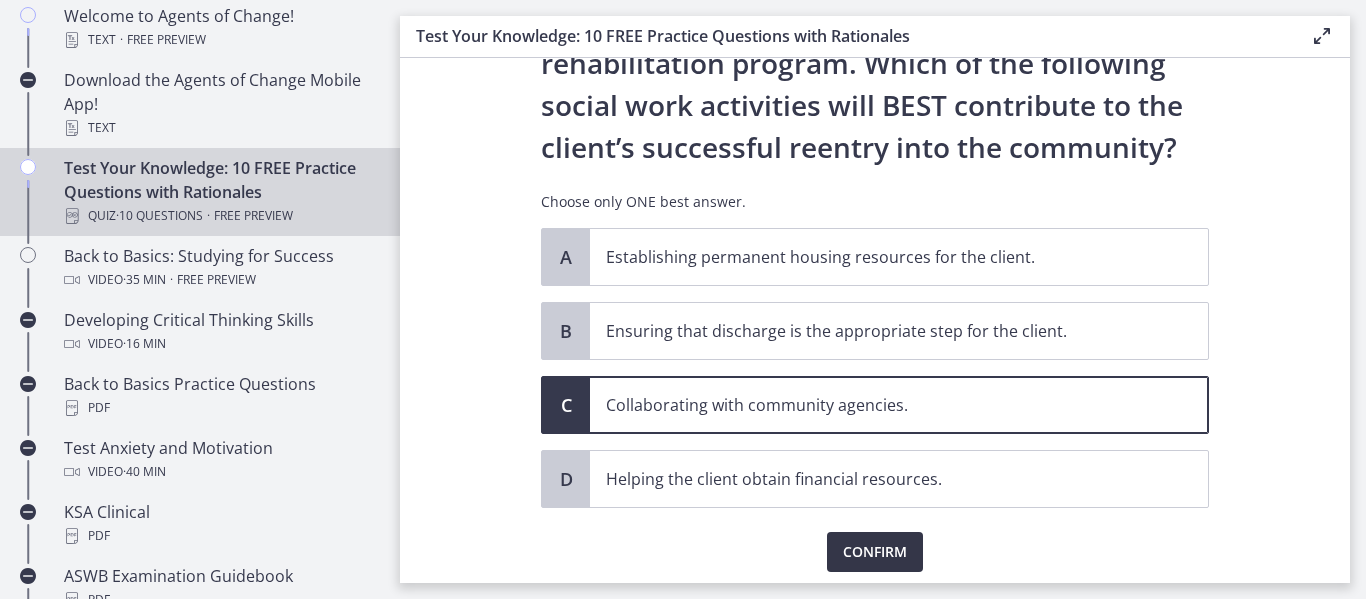 click on "Confirm" at bounding box center (875, 552) 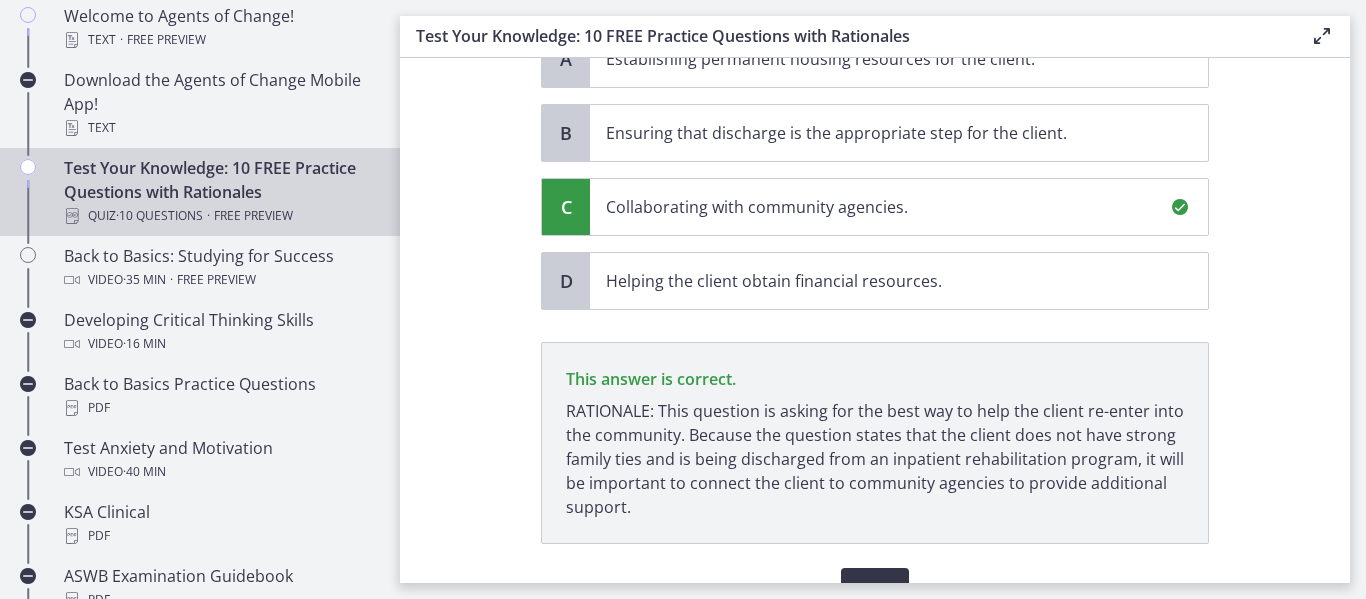 scroll, scrollTop: 467, scrollLeft: 0, axis: vertical 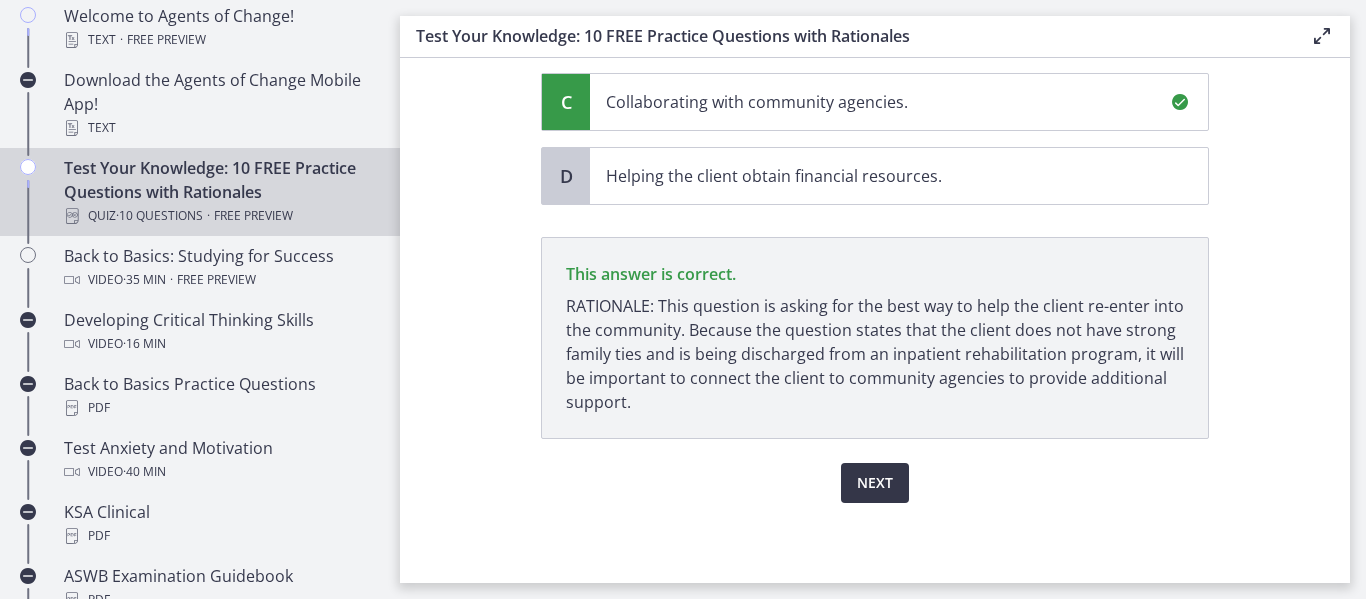 click on "Next" at bounding box center [875, 483] 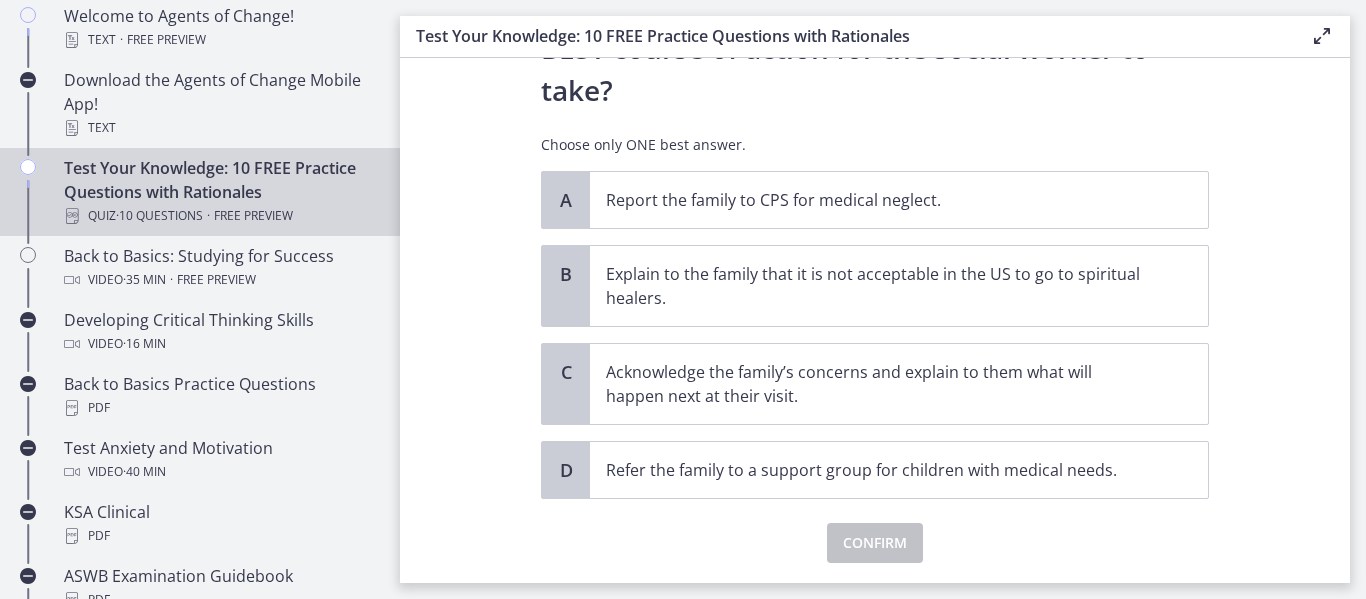 scroll, scrollTop: 474, scrollLeft: 0, axis: vertical 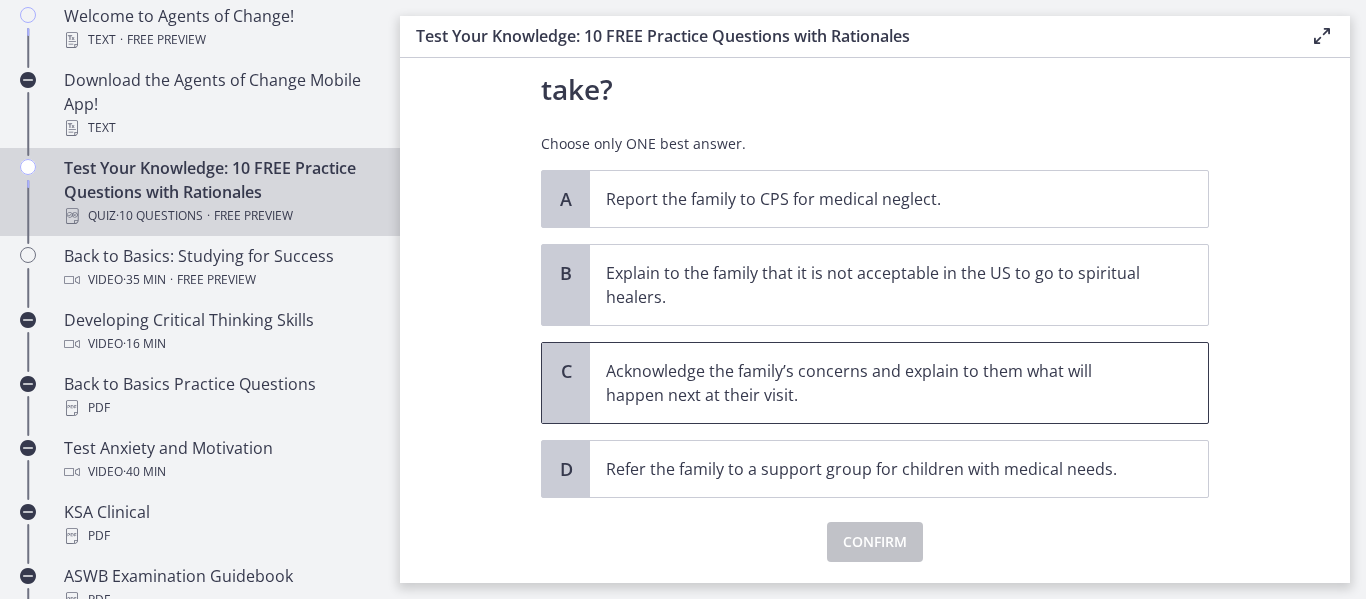 click on "C" at bounding box center [566, 383] 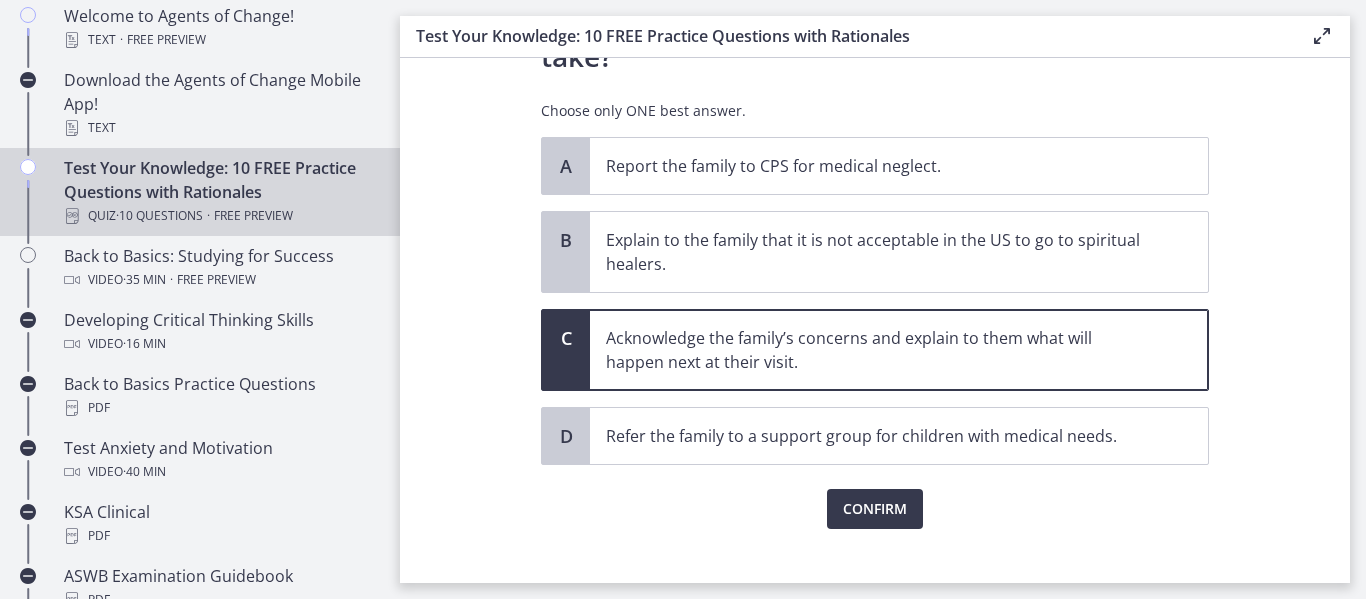 scroll, scrollTop: 533, scrollLeft: 0, axis: vertical 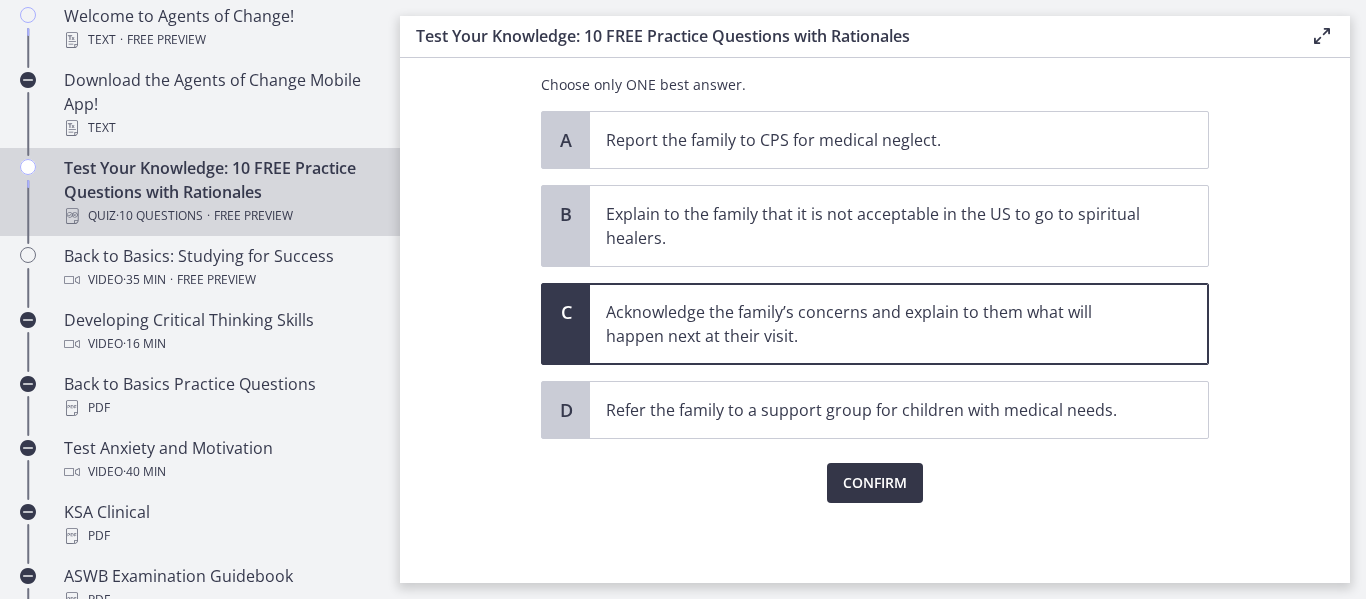 click on "Confirm" at bounding box center [875, 483] 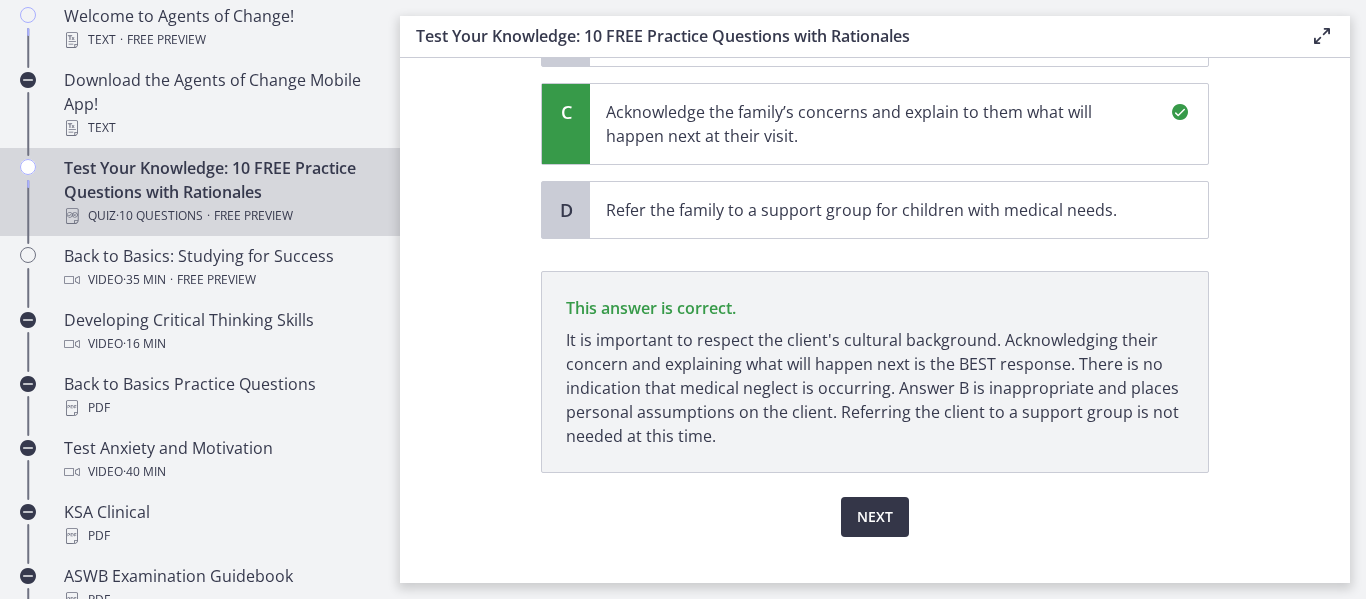 scroll, scrollTop: 734, scrollLeft: 0, axis: vertical 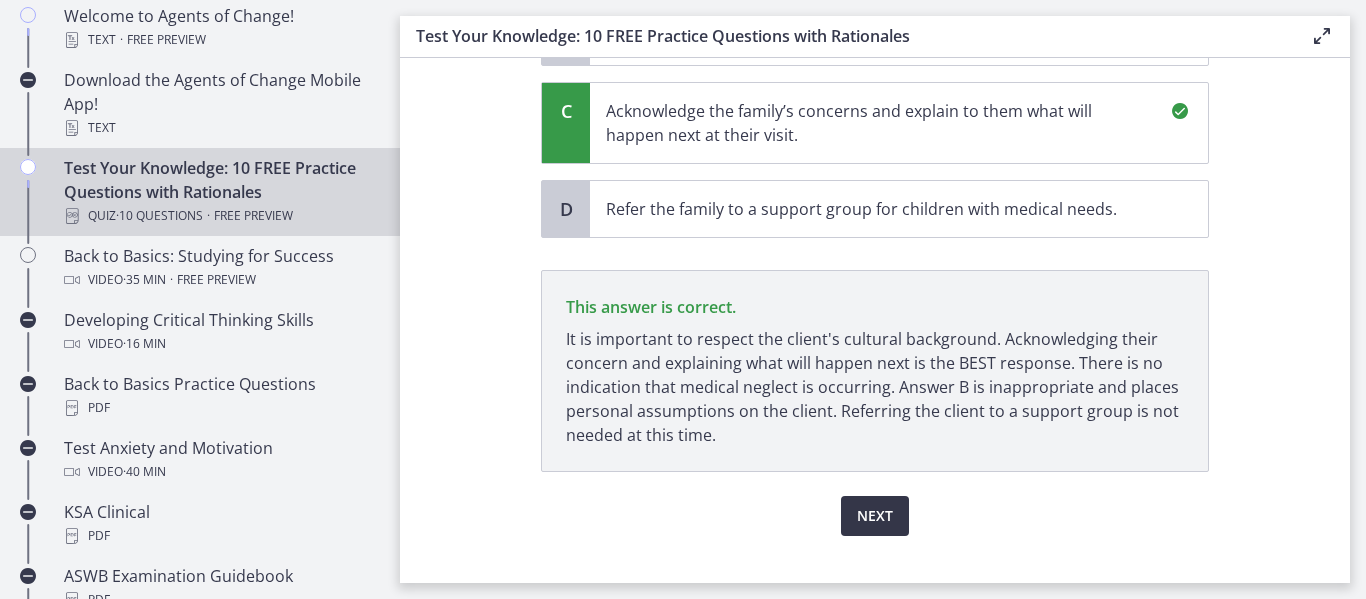 click on "Next" at bounding box center (875, 516) 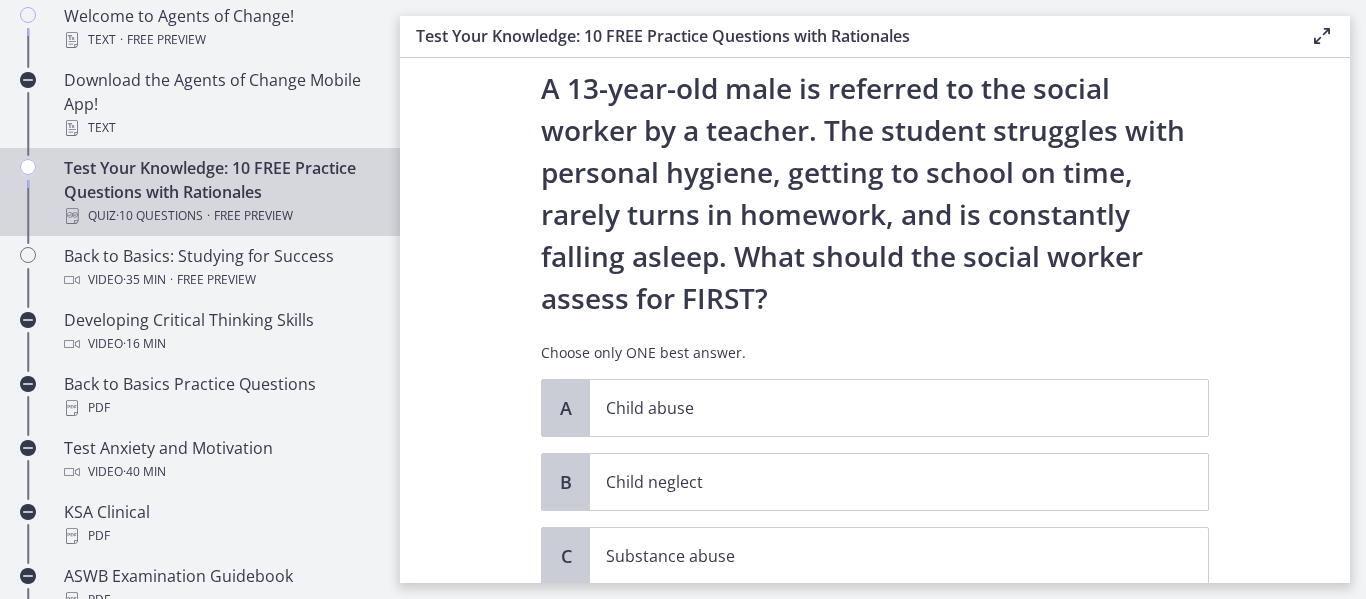 scroll, scrollTop: 54, scrollLeft: 0, axis: vertical 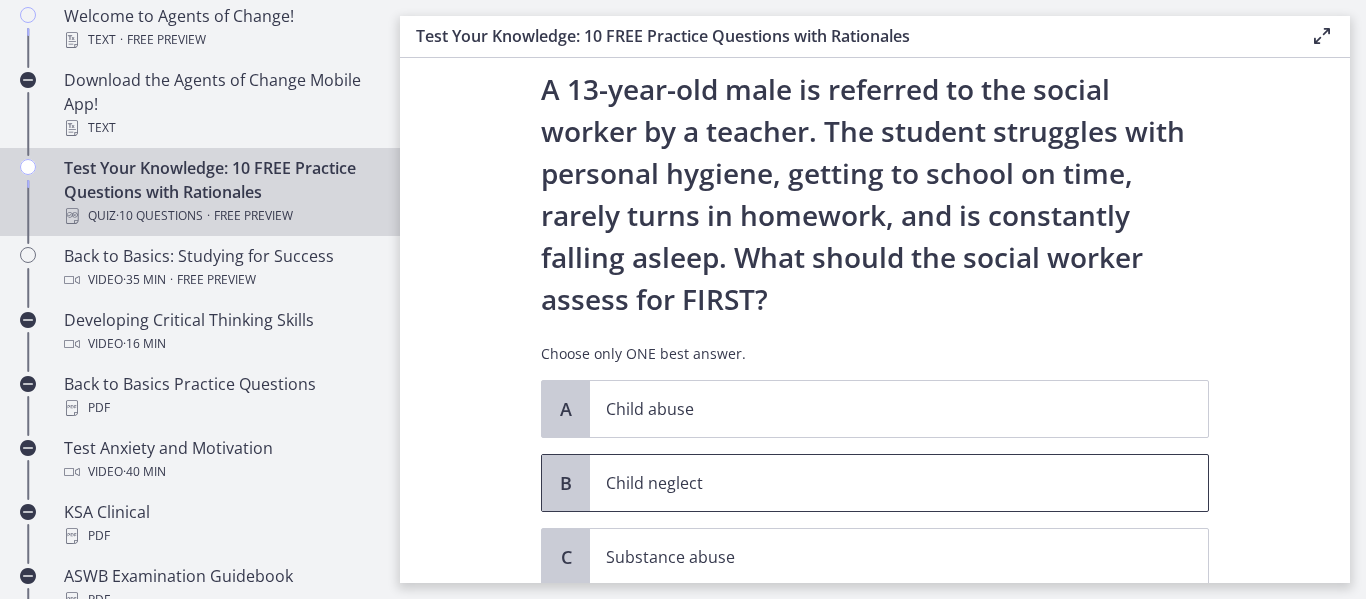 click on "Child neglect" at bounding box center (879, 483) 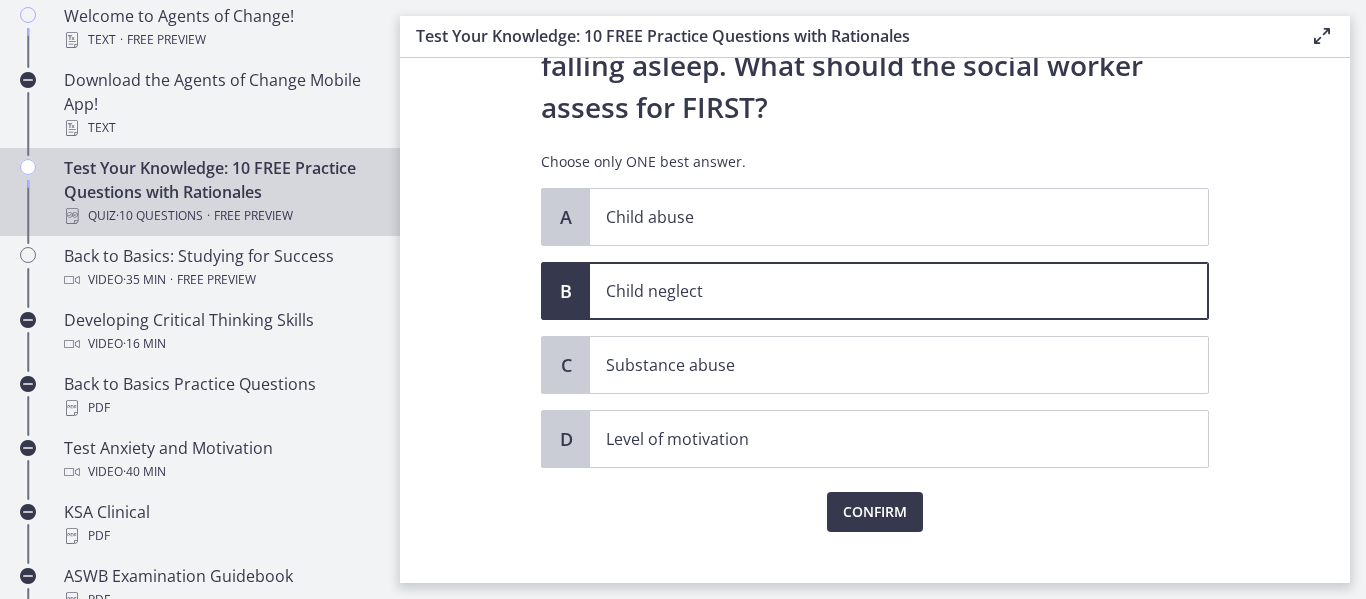 scroll, scrollTop: 271, scrollLeft: 0, axis: vertical 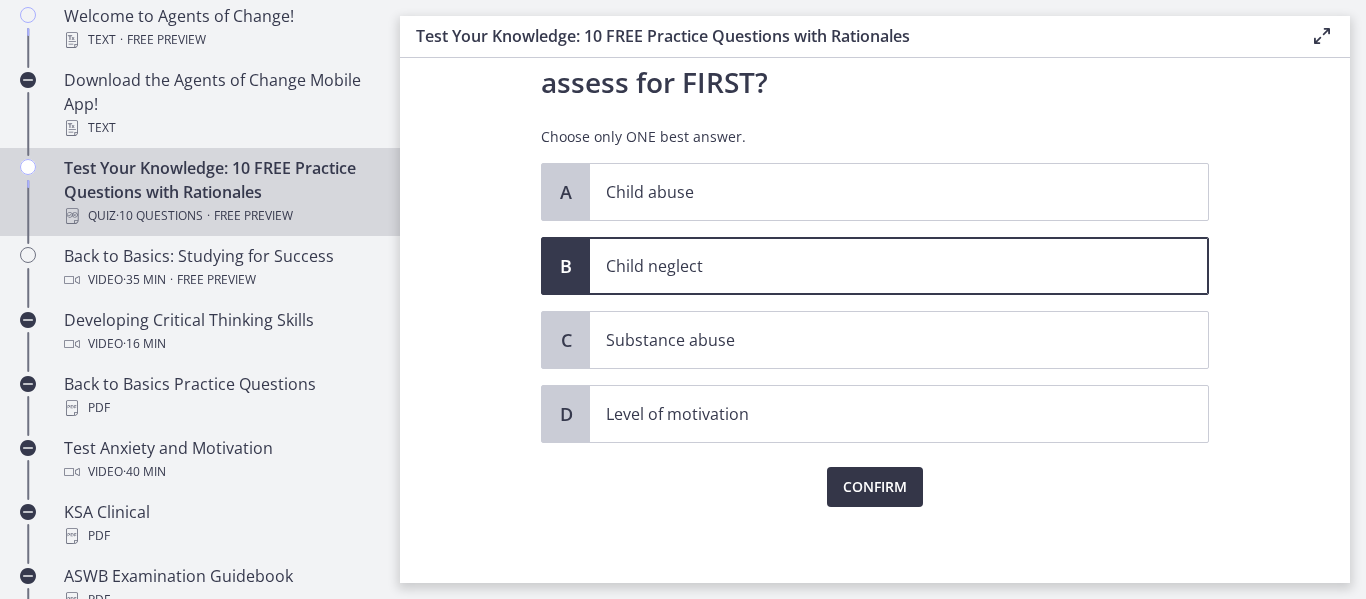click on "Confirm" at bounding box center [875, 487] 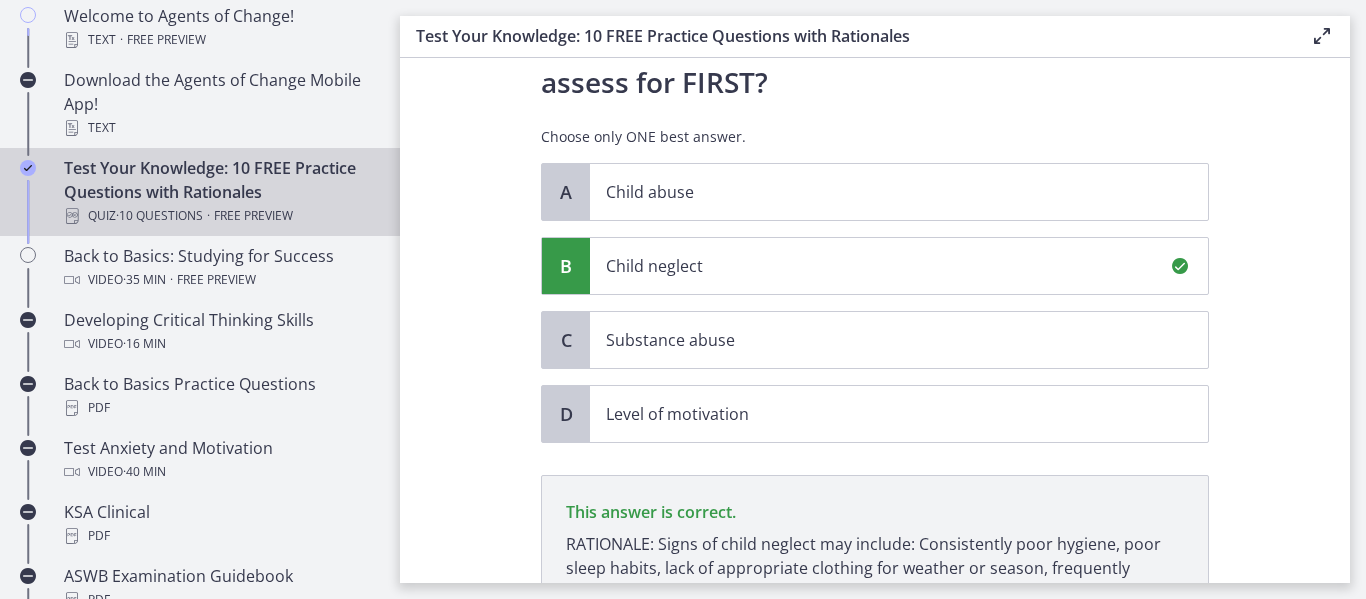 scroll, scrollTop: 509, scrollLeft: 0, axis: vertical 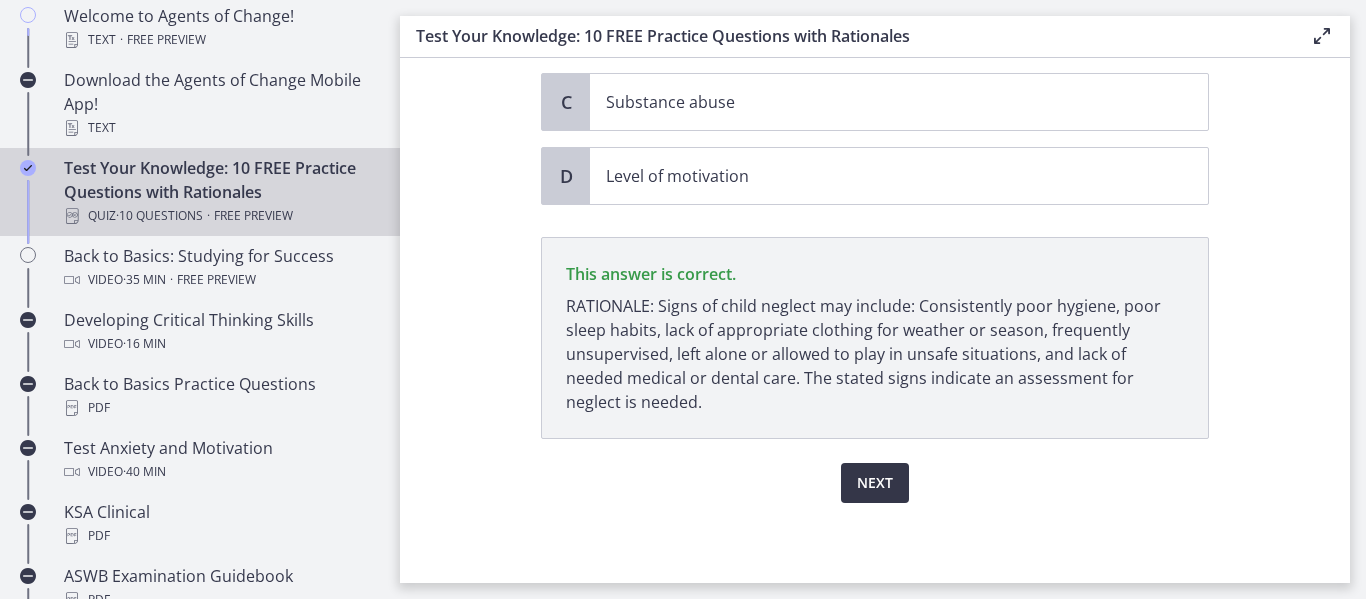 click on "Next" at bounding box center [875, 483] 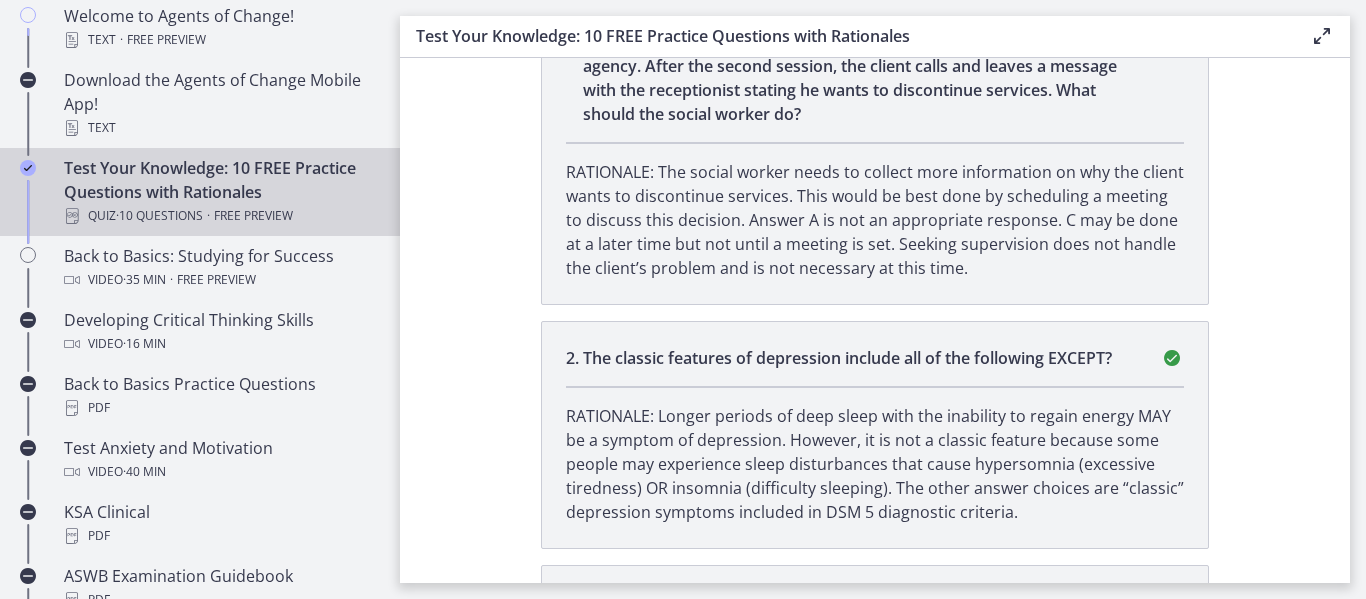 scroll, scrollTop: 0, scrollLeft: 0, axis: both 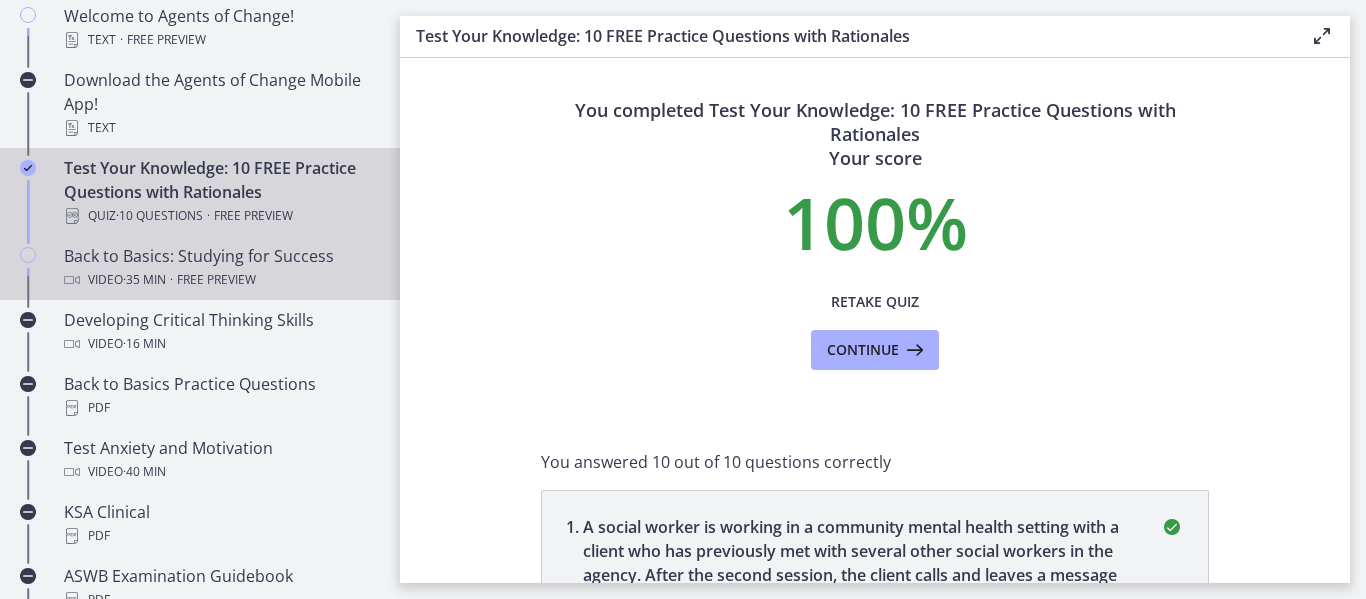 click on "Back to Basics: Studying for Success
Video
·  35 min
·
Free preview" at bounding box center (220, 268) 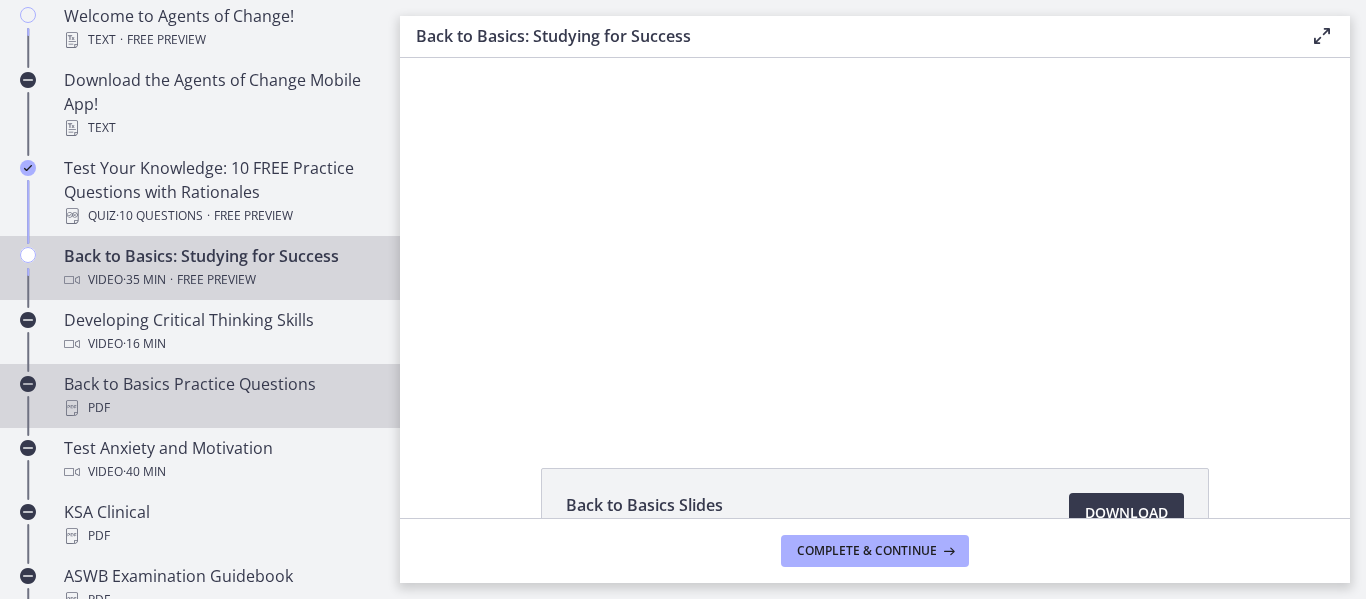 click on "Back to Basics Practice Questions
PDF" at bounding box center [220, 396] 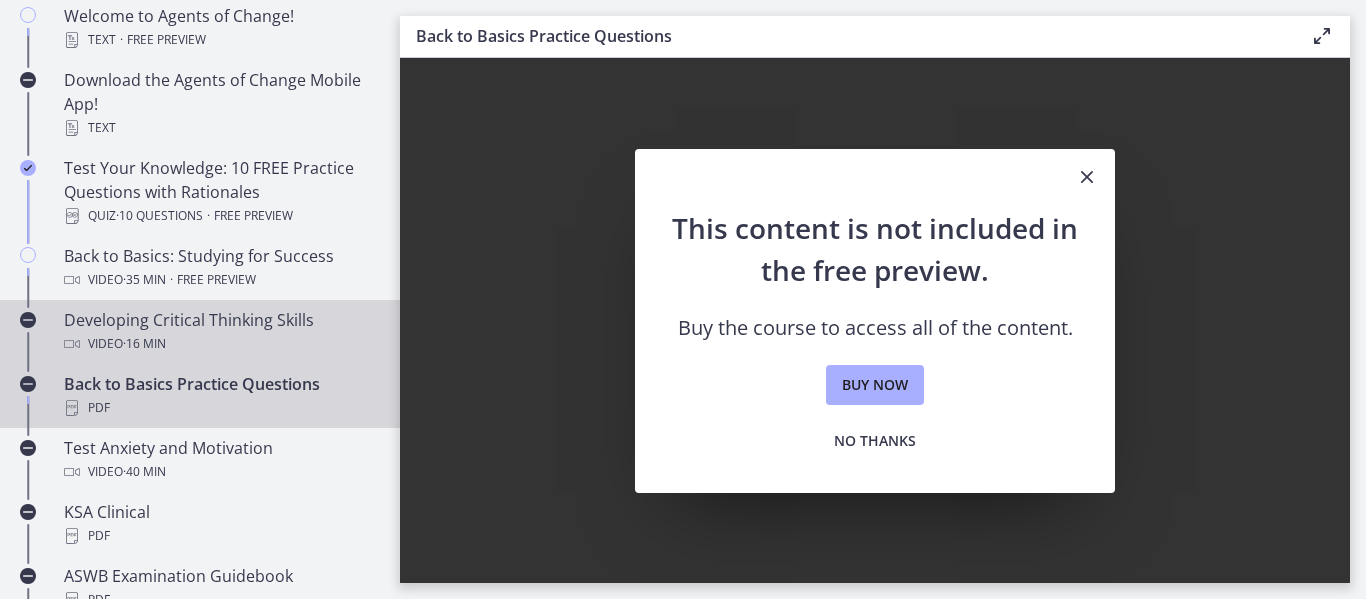 click on "Developing Critical Thinking Skills
Video
·  16 min" at bounding box center (220, 332) 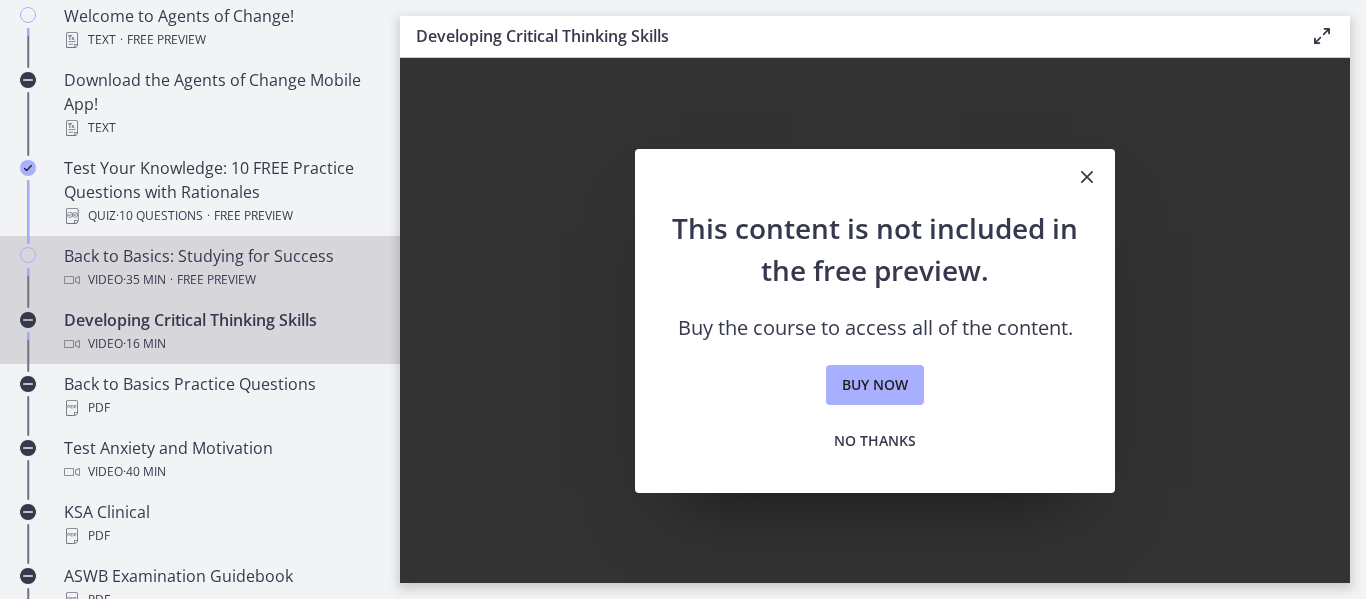 click on "Video
·  35 min
·
Free preview" at bounding box center [220, 280] 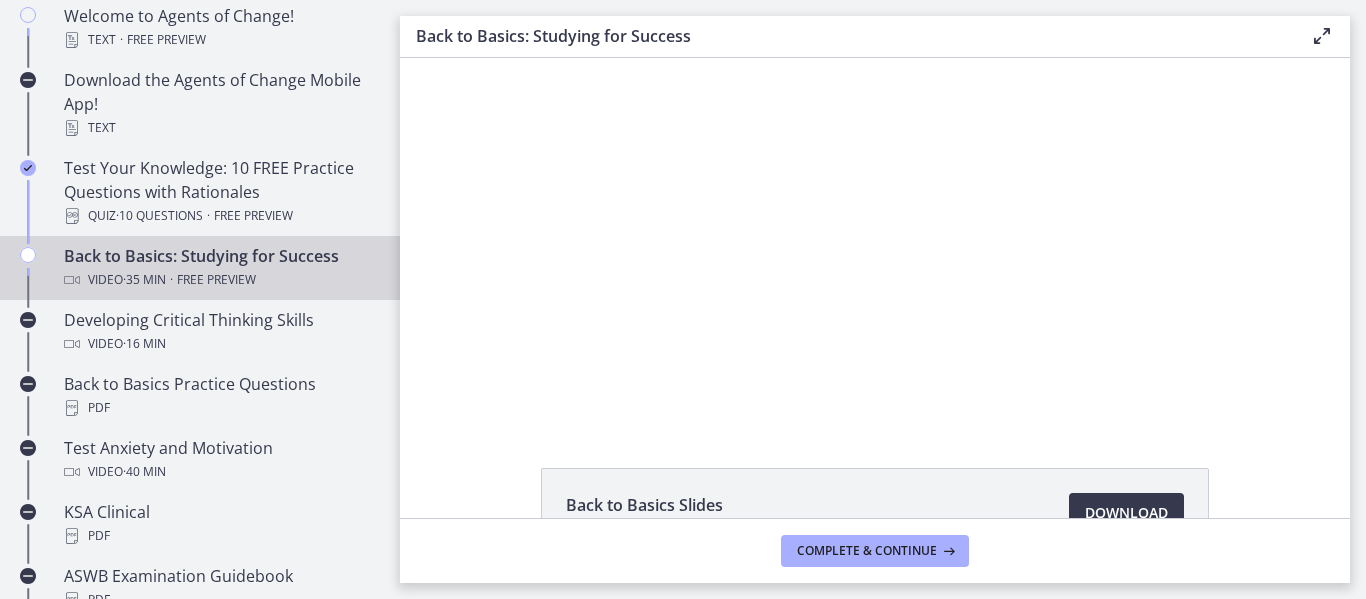 scroll, scrollTop: 0, scrollLeft: 0, axis: both 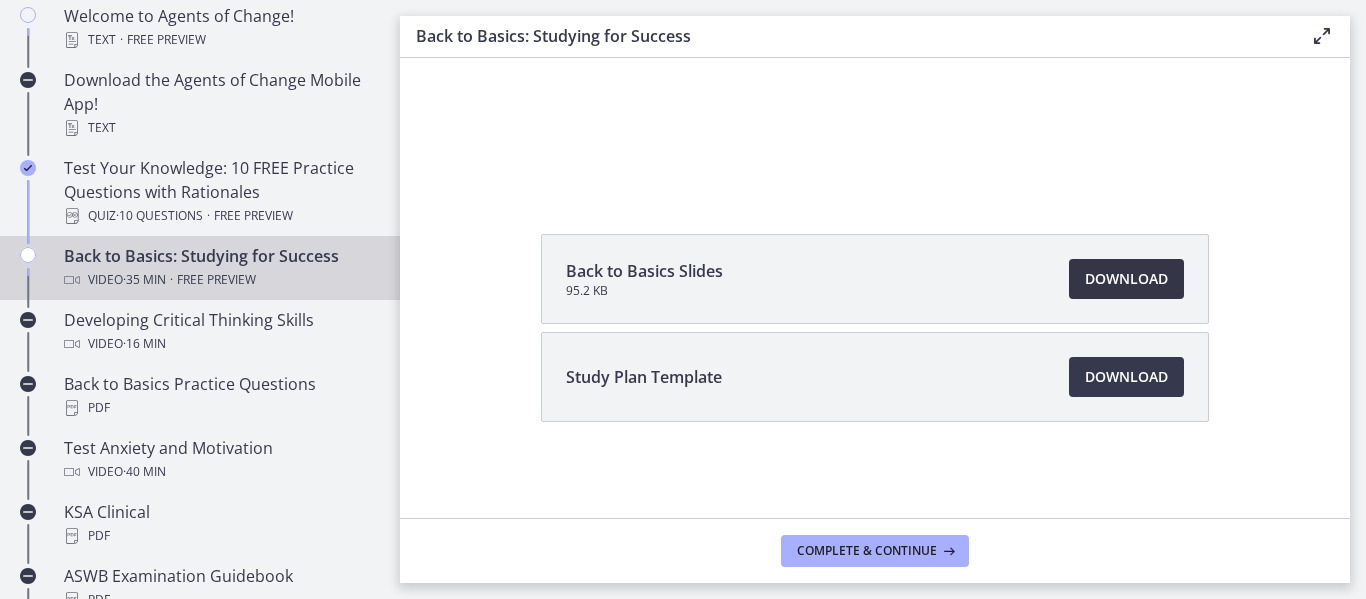 click on "Download
Opens in a new window" at bounding box center [1126, 279] 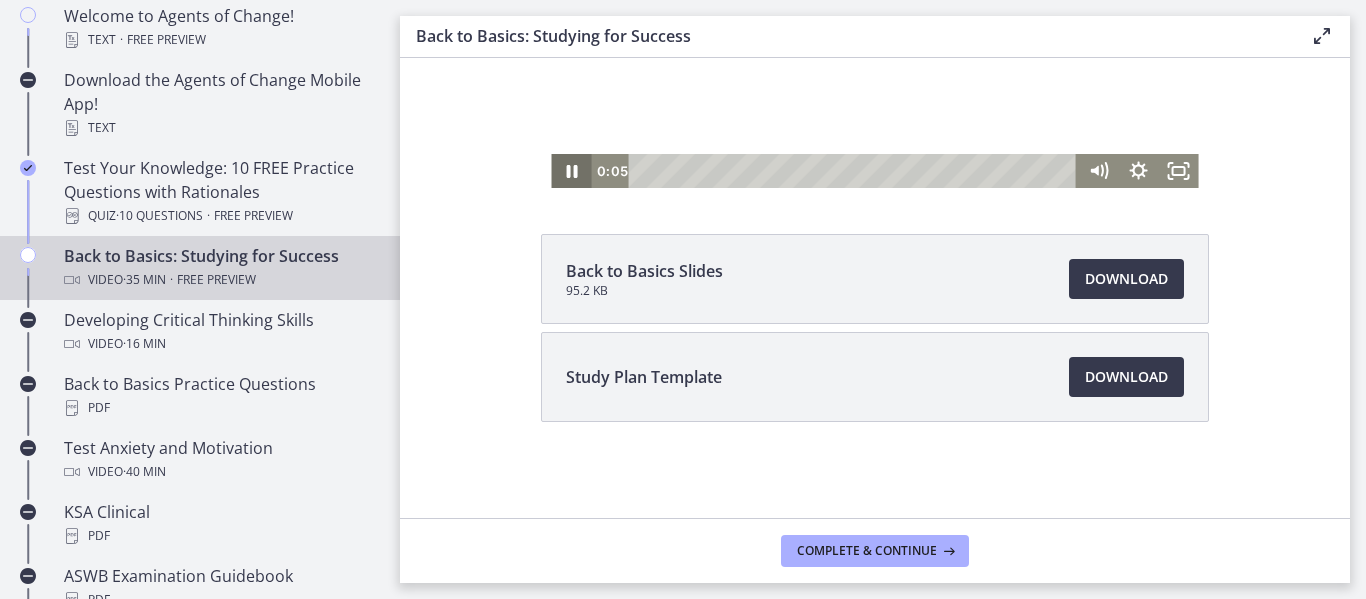 click 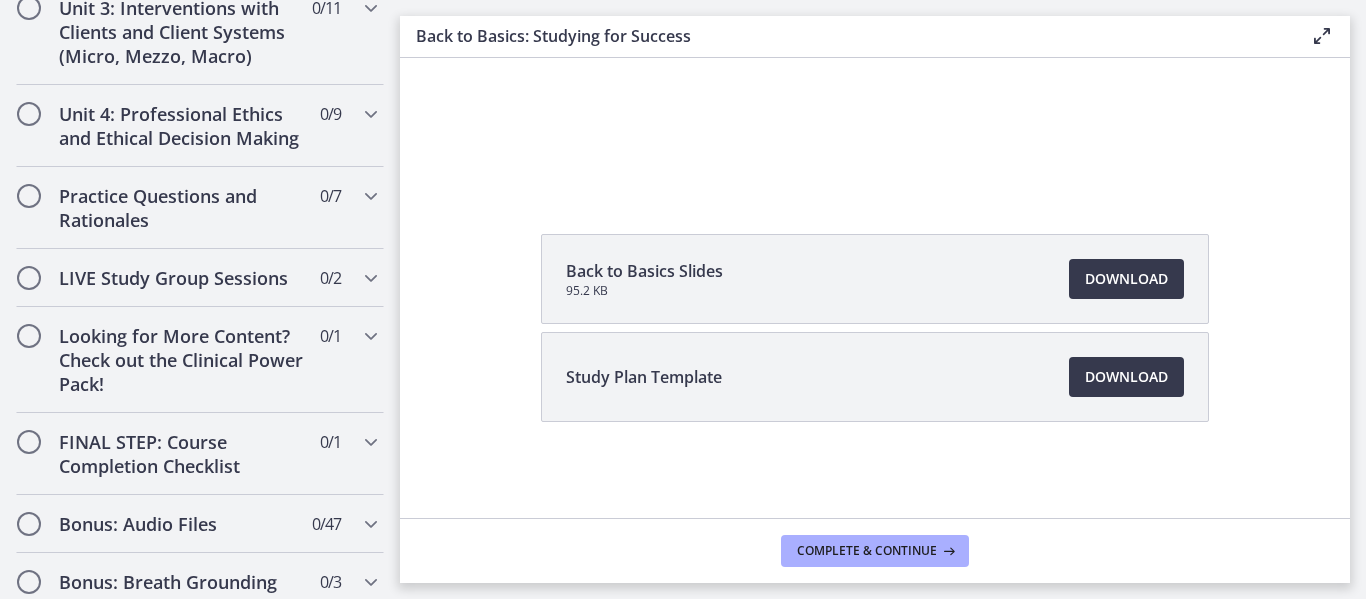 scroll, scrollTop: 0, scrollLeft: 0, axis: both 